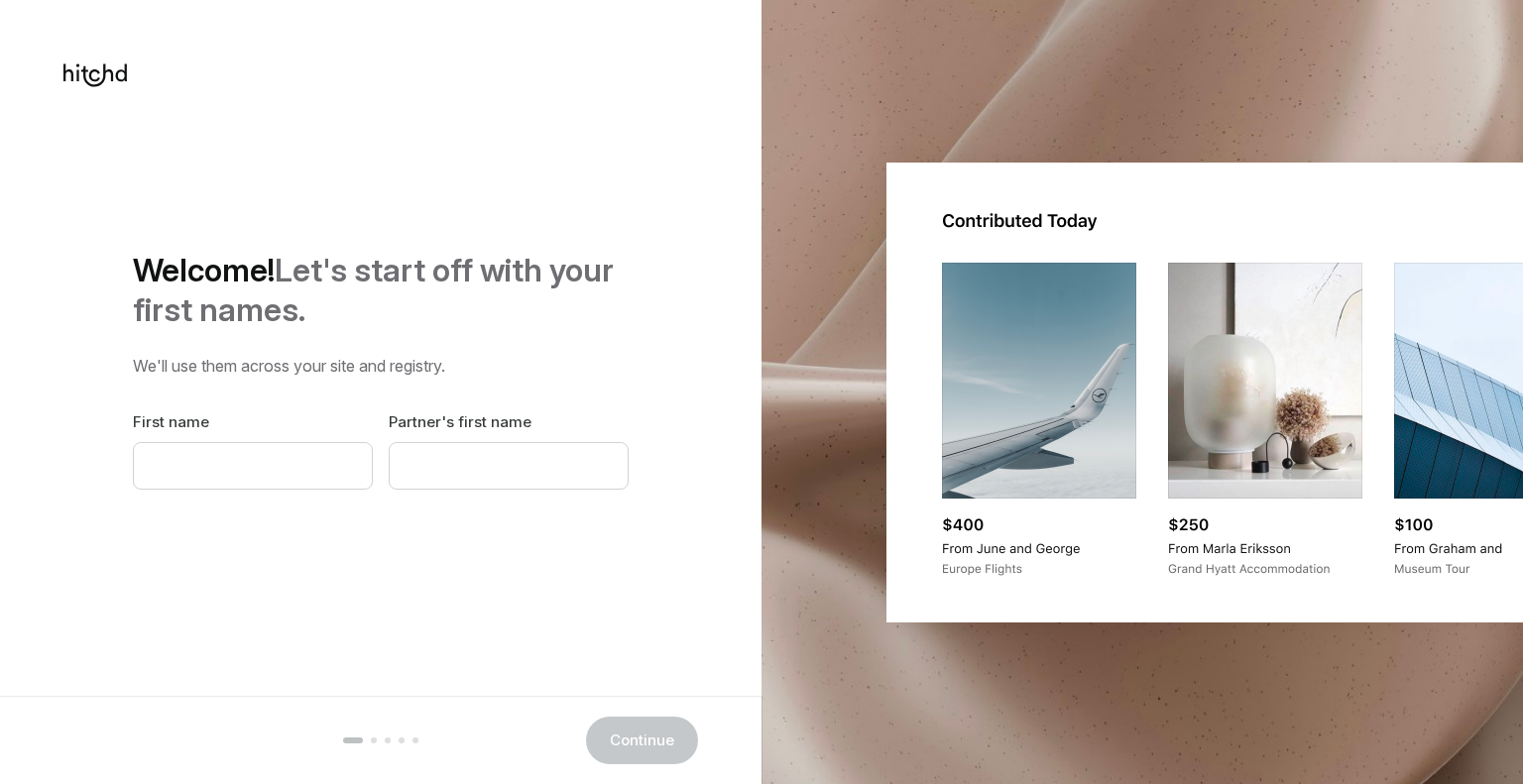 scroll, scrollTop: 0, scrollLeft: 0, axis: both 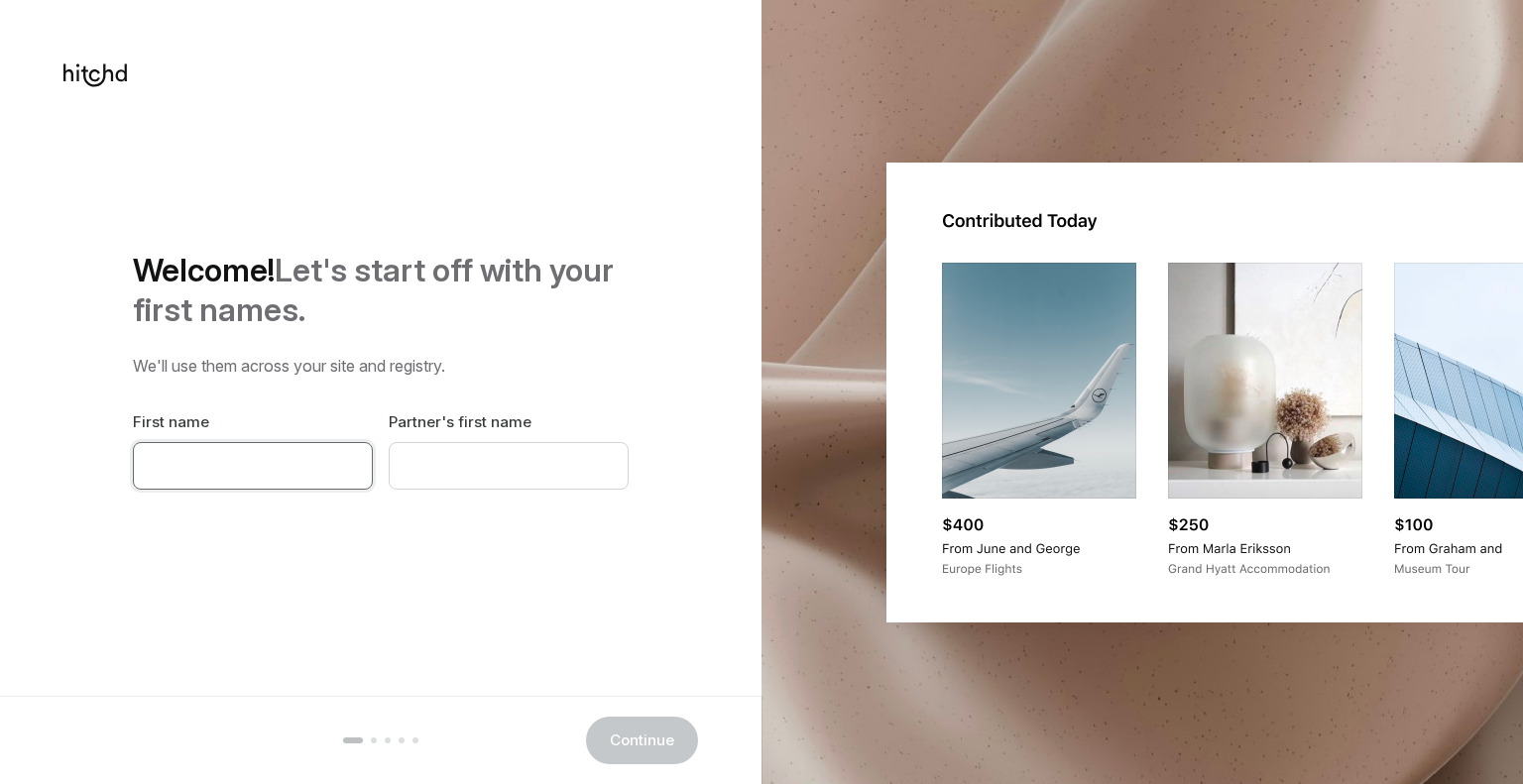click at bounding box center (253, 466) 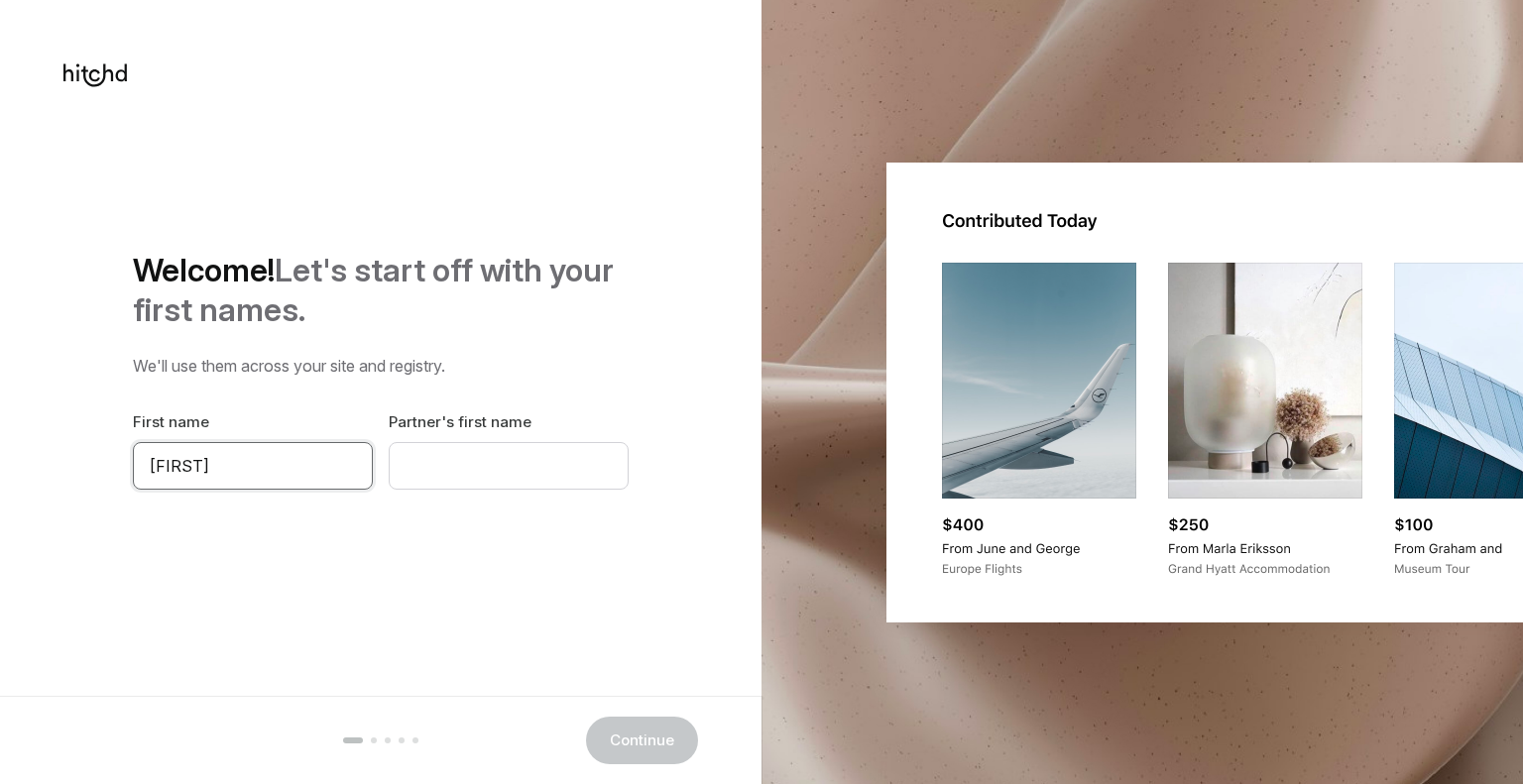 type on "[FIRST]" 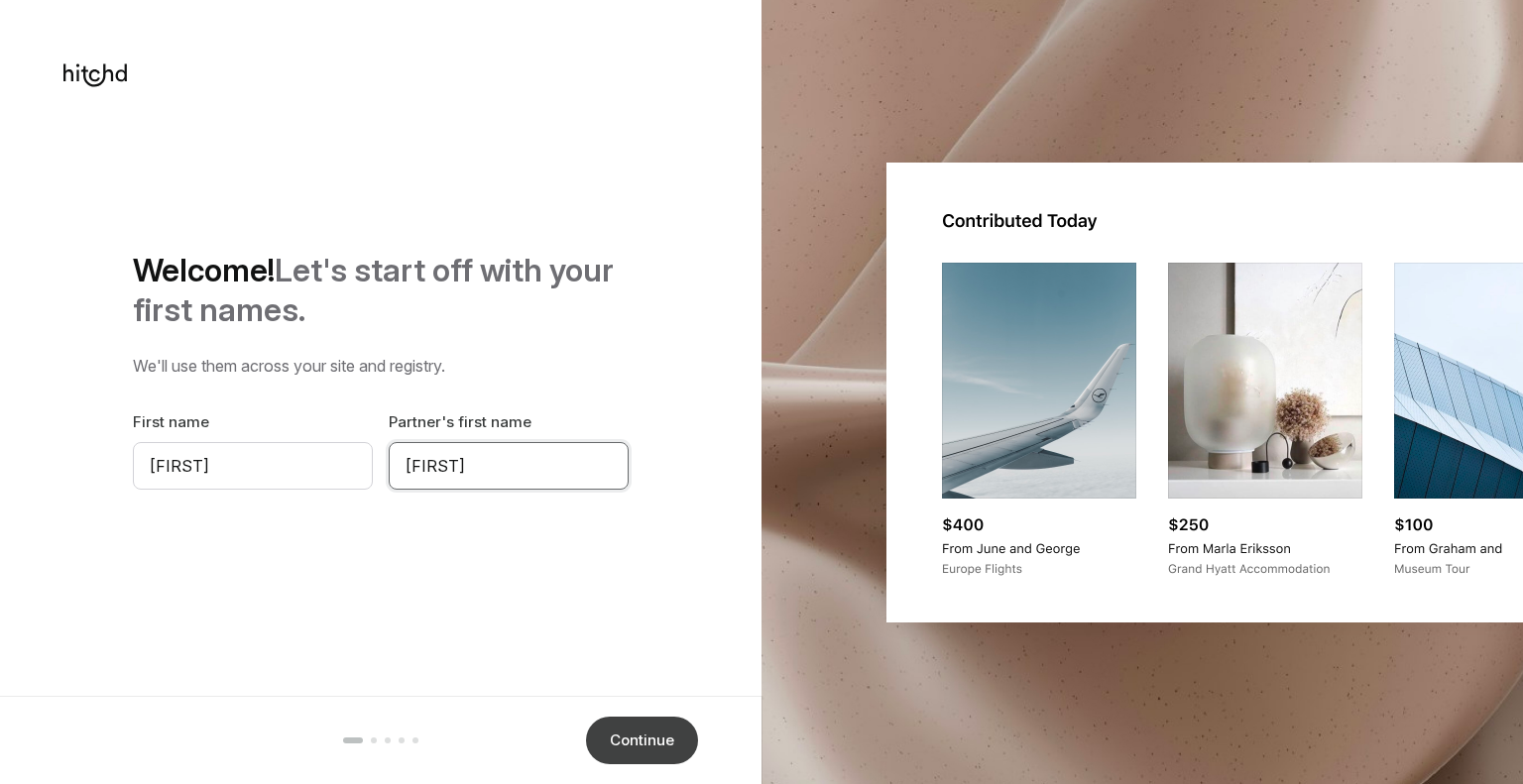 type on "[FIRST]" 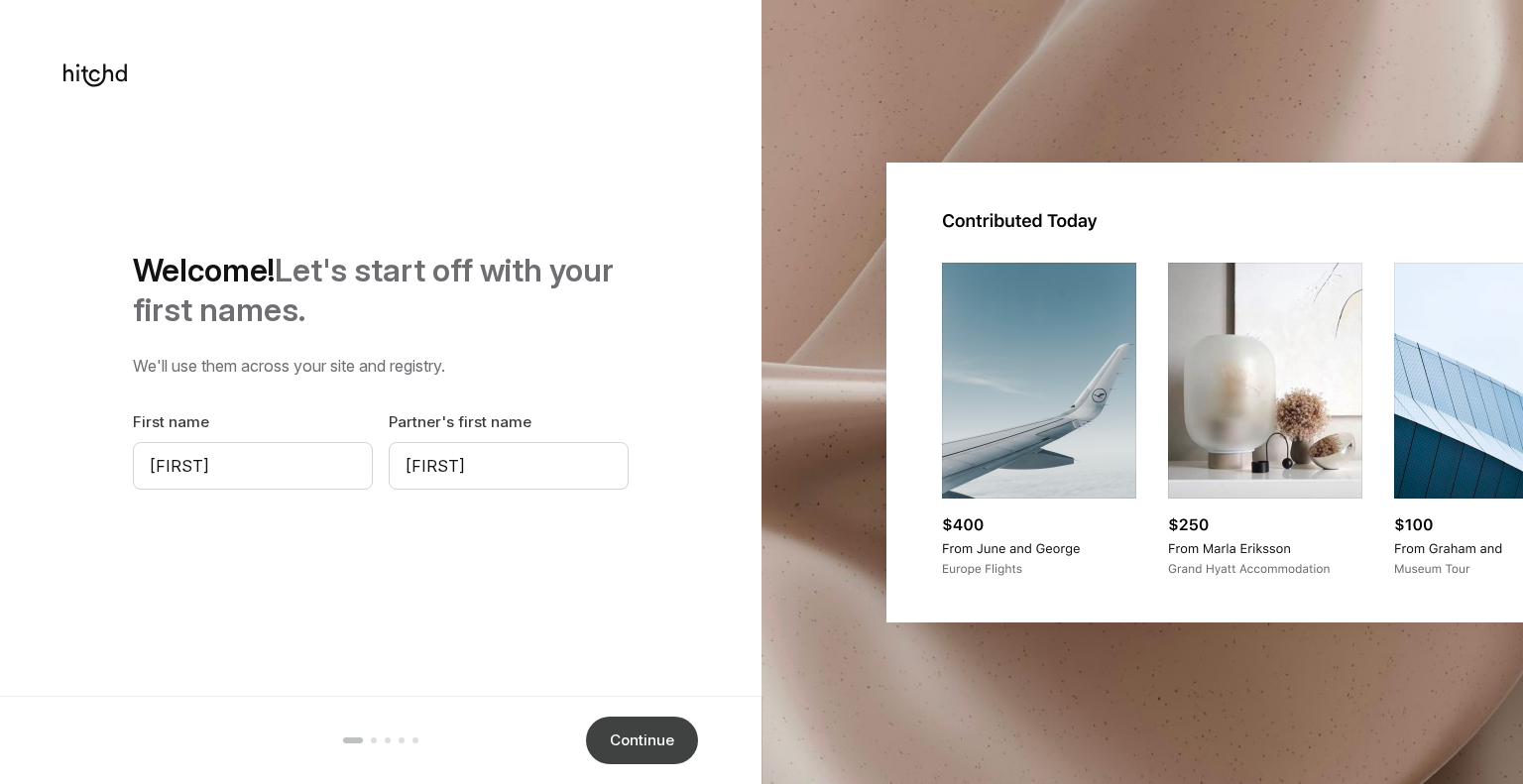 click on "Continue" at bounding box center (642, 740) 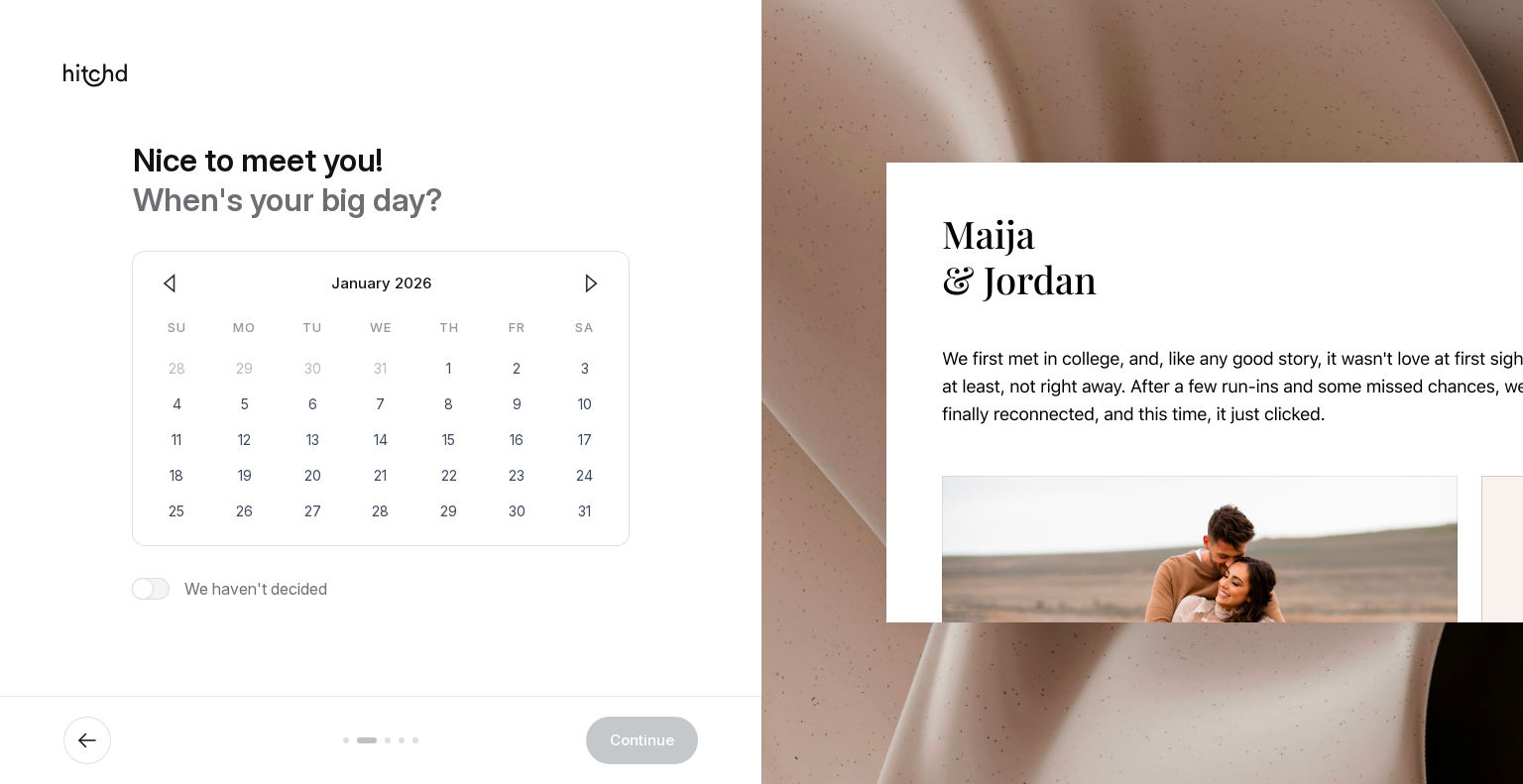 click at bounding box center (170, 283) 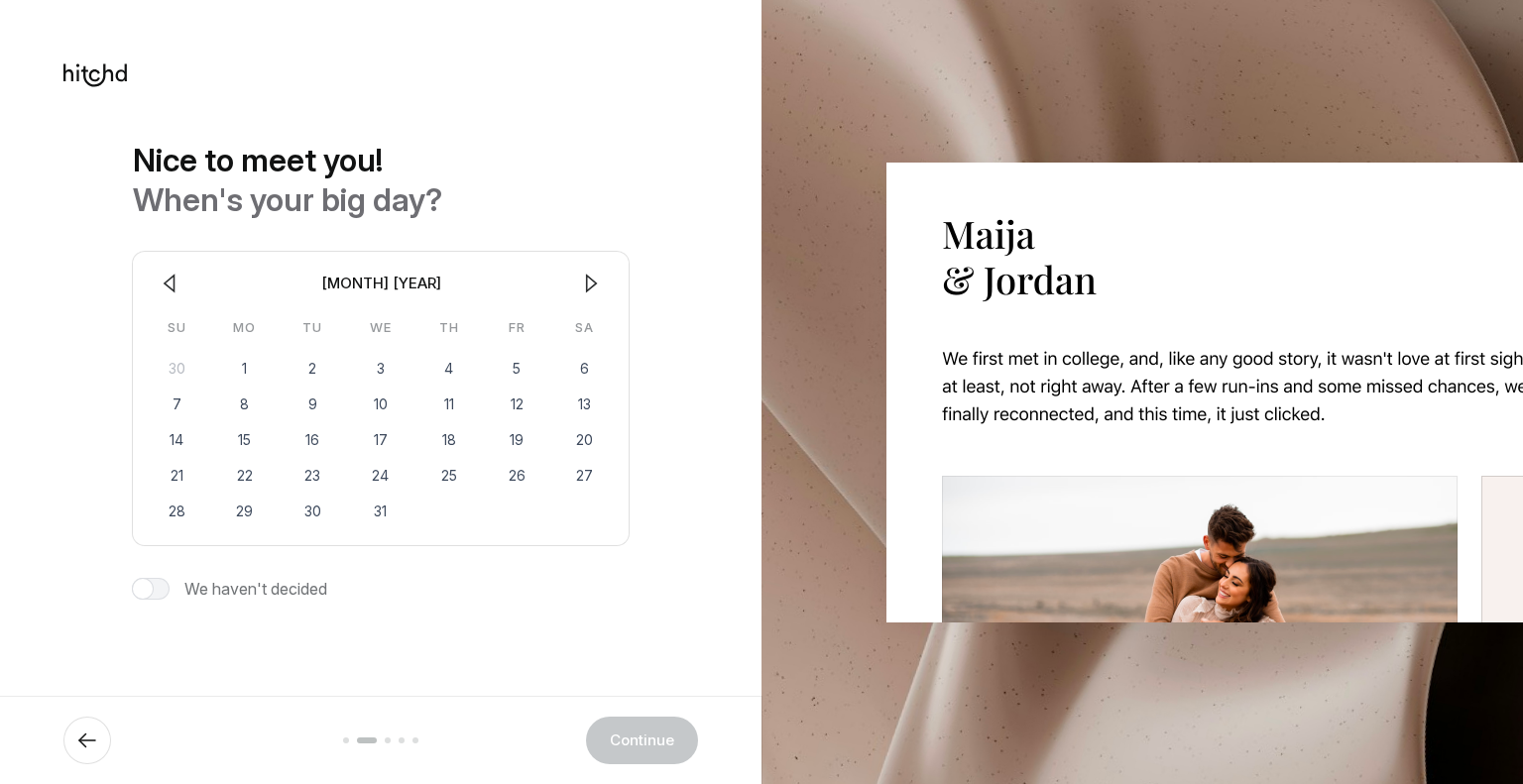 click at bounding box center (170, 283) 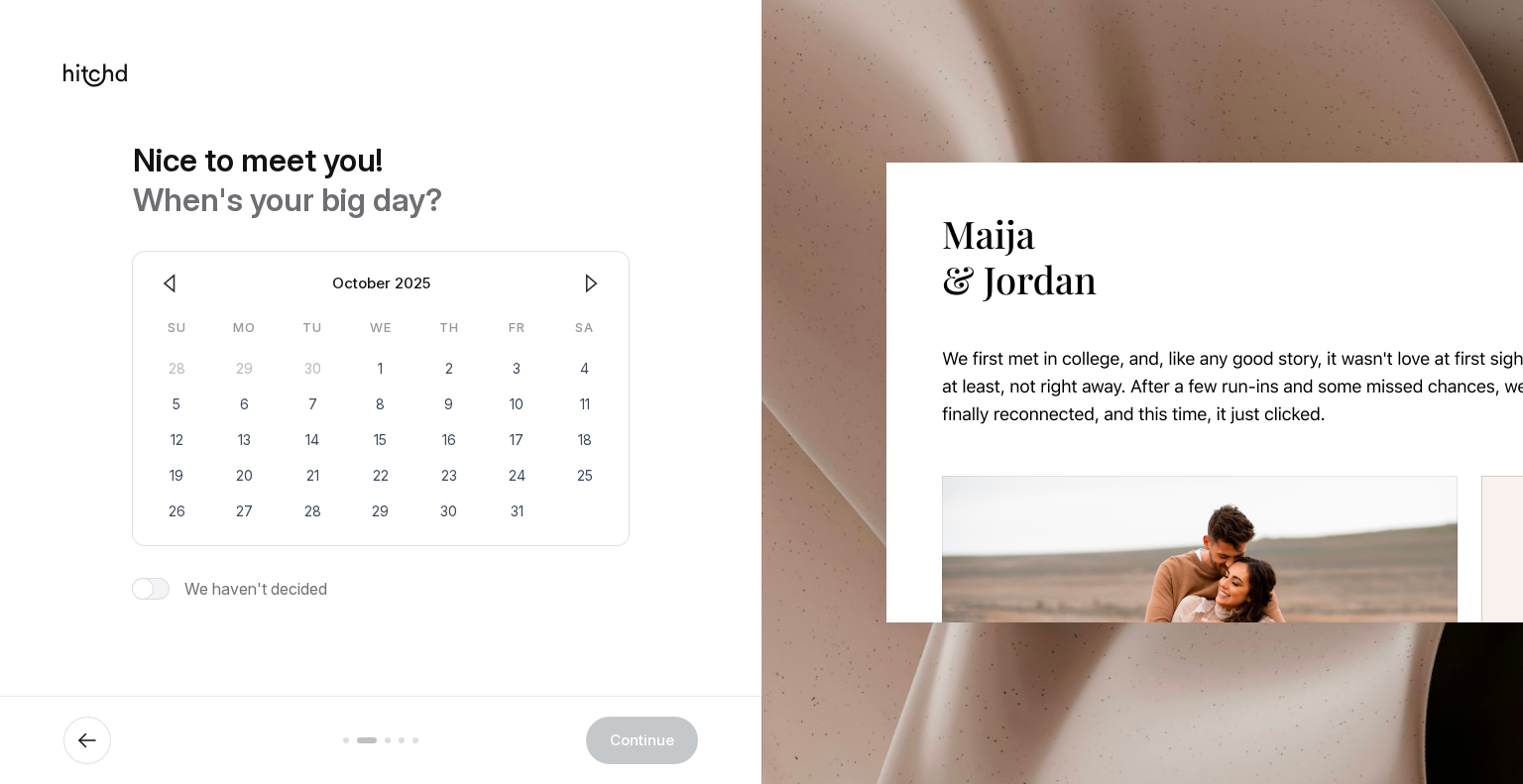 click at bounding box center (170, 283) 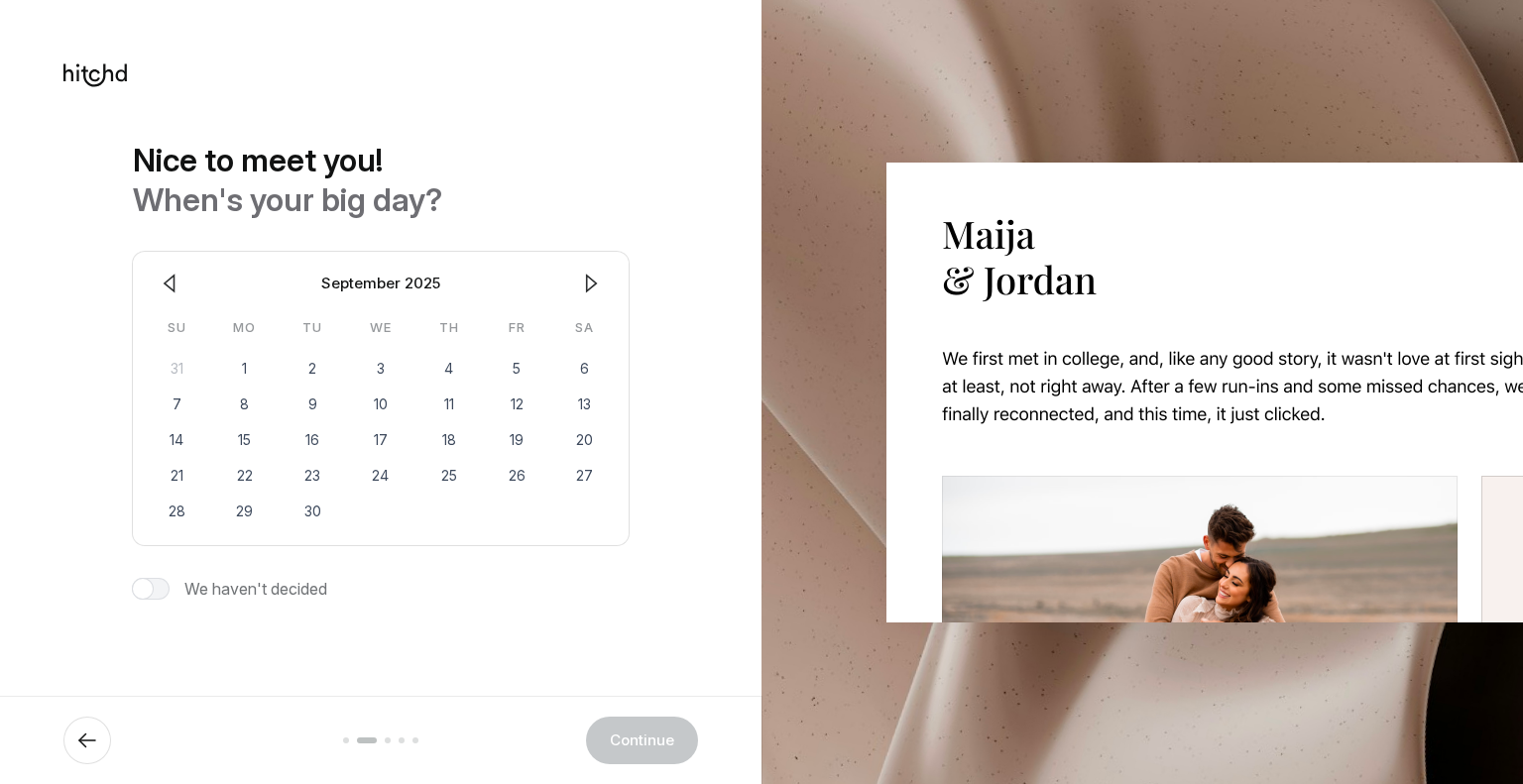 click at bounding box center (170, 283) 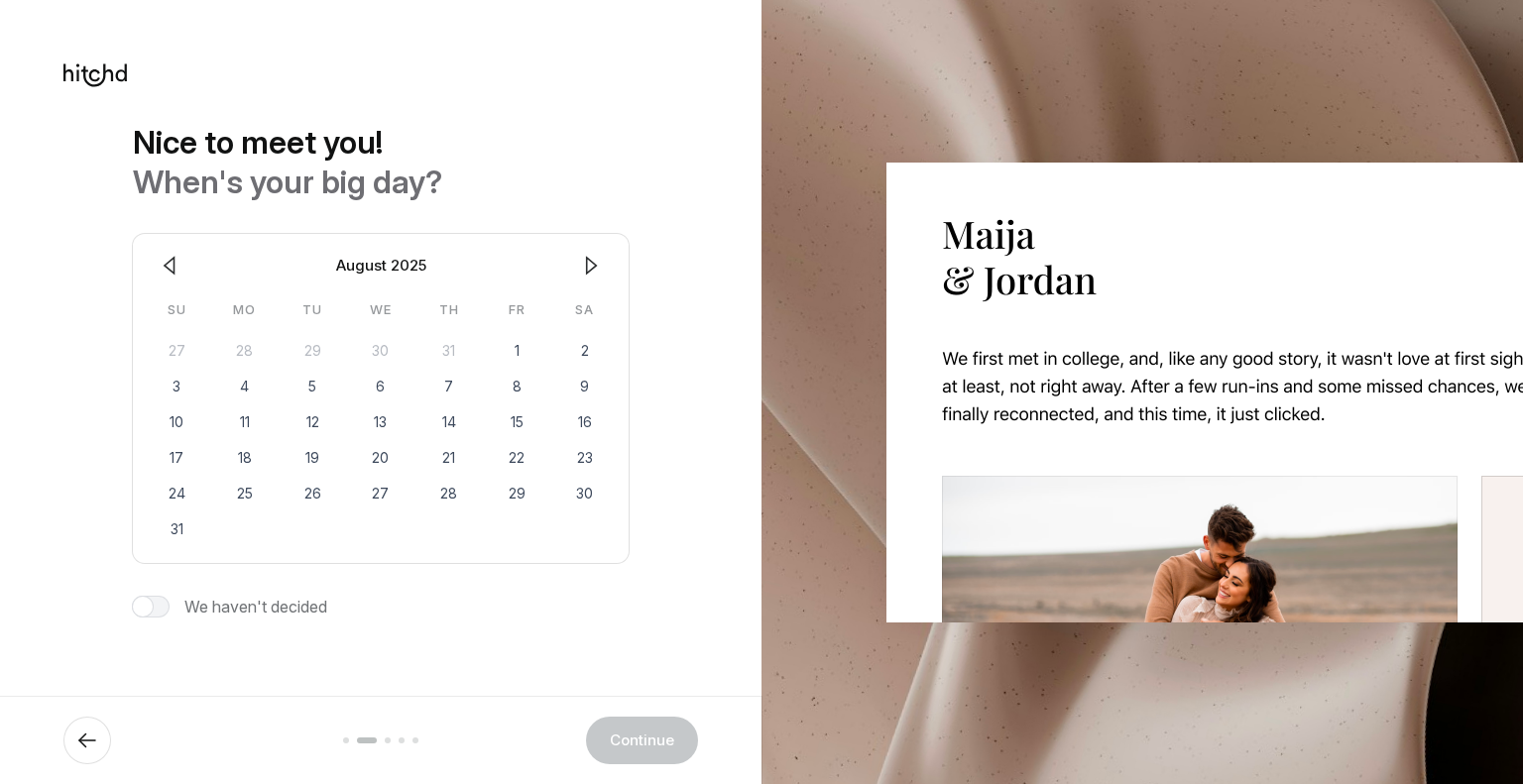 click at bounding box center [170, 266] 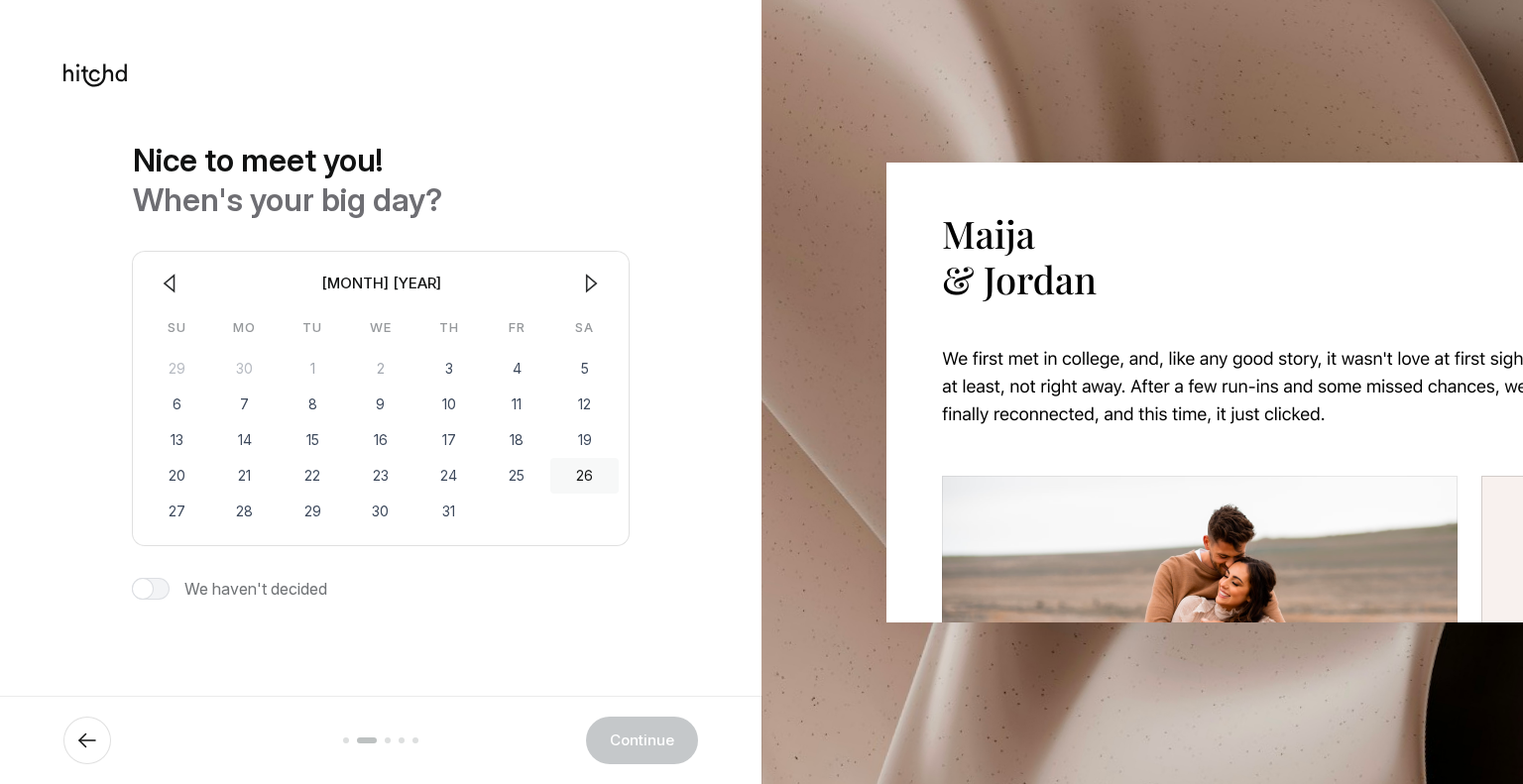 click on "26" at bounding box center [584, 476] 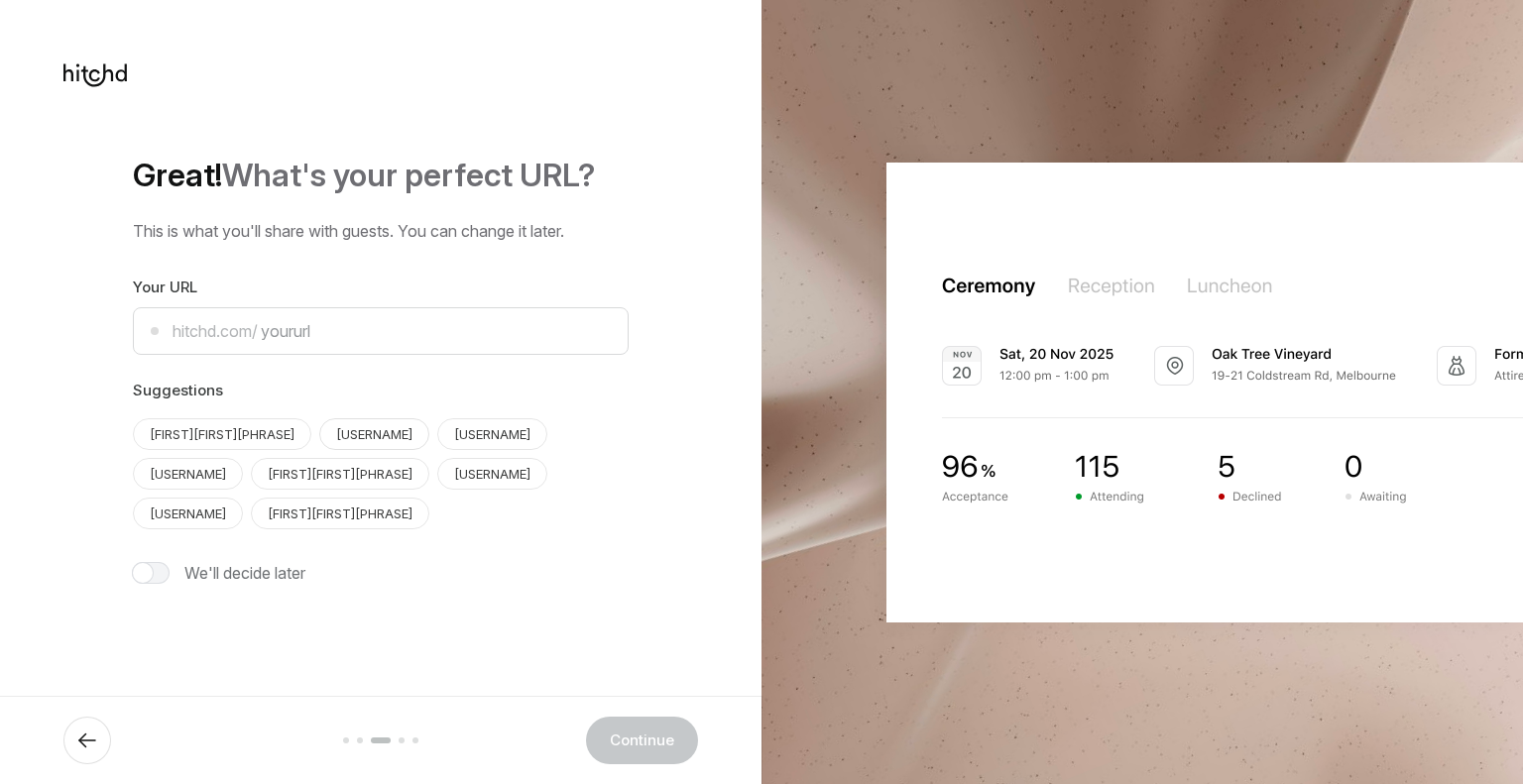 click on "[USERNAME]" at bounding box center (222, 434) 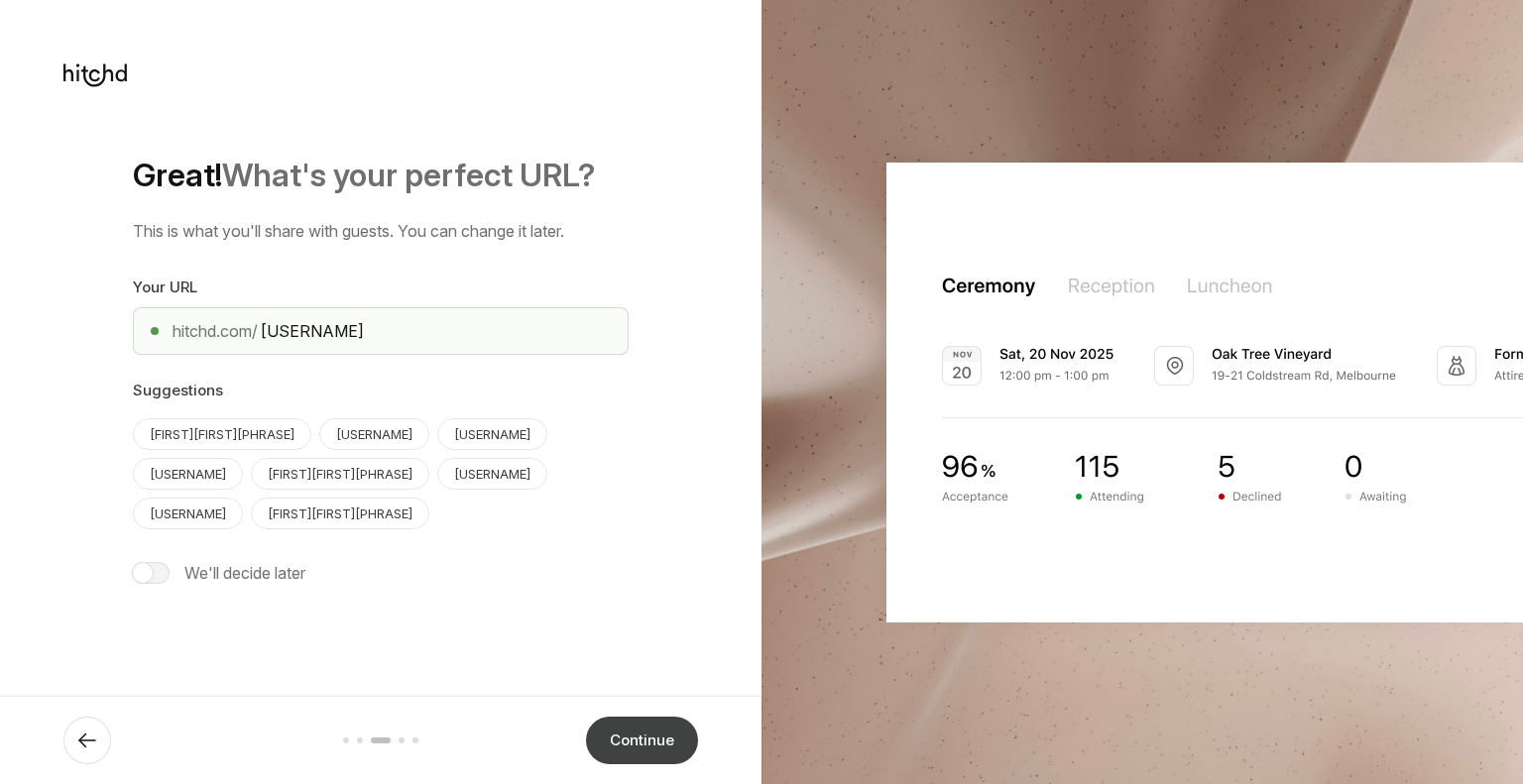 click on "Continue" at bounding box center (642, 740) 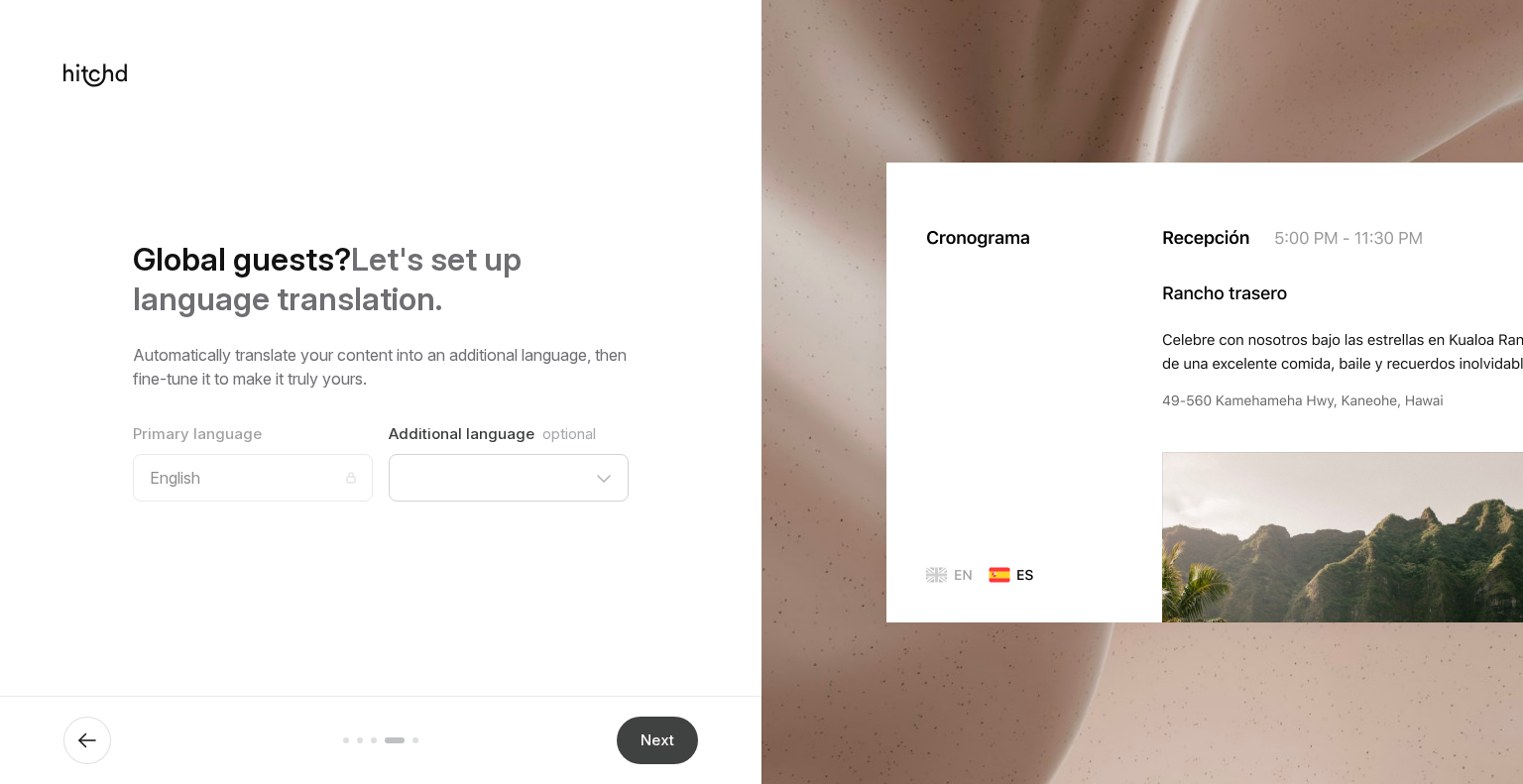 click on "Next" at bounding box center [657, 740] 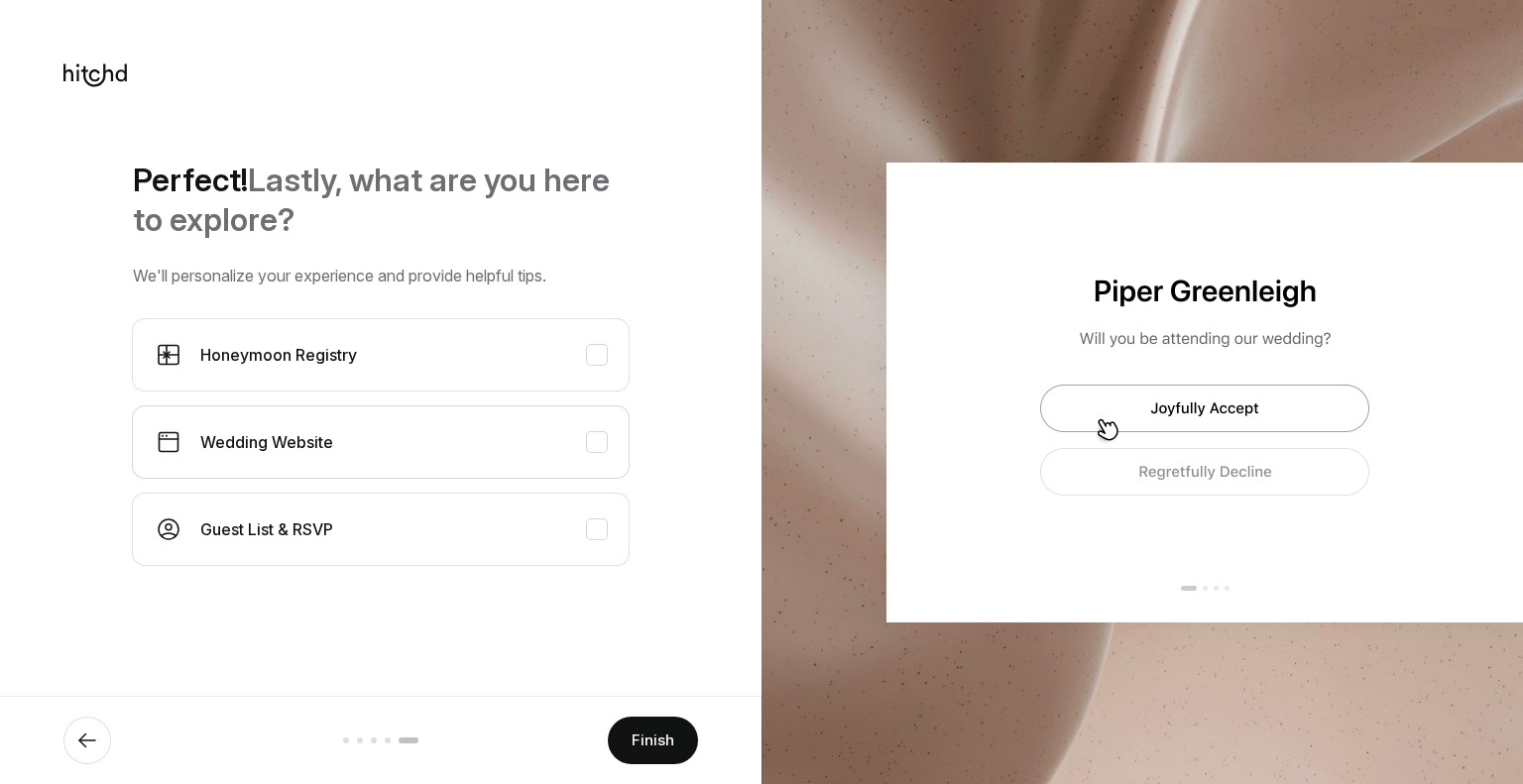 click on "Wedding Website" at bounding box center [403, 442] 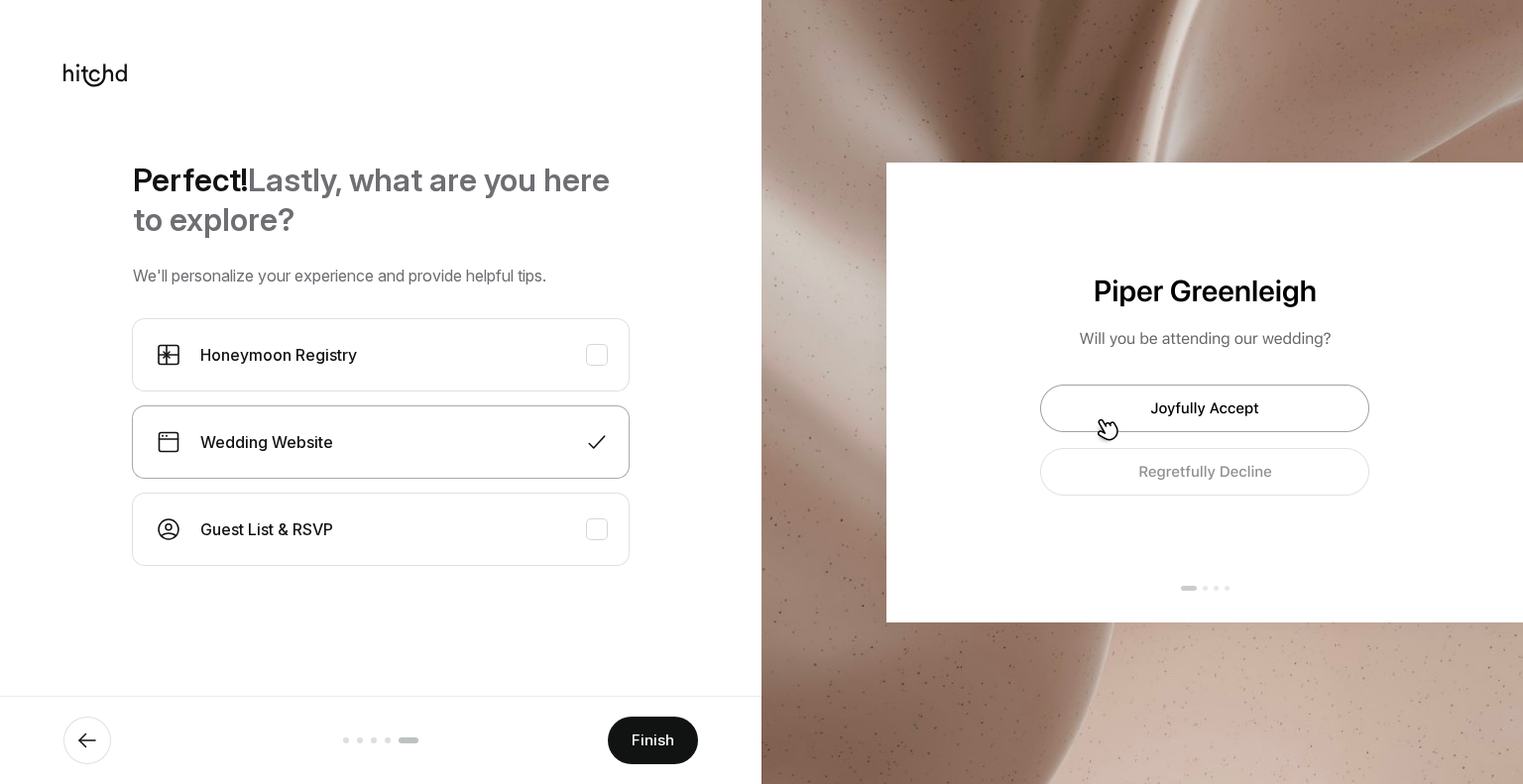 click on "Wedding Website" at bounding box center [403, 442] 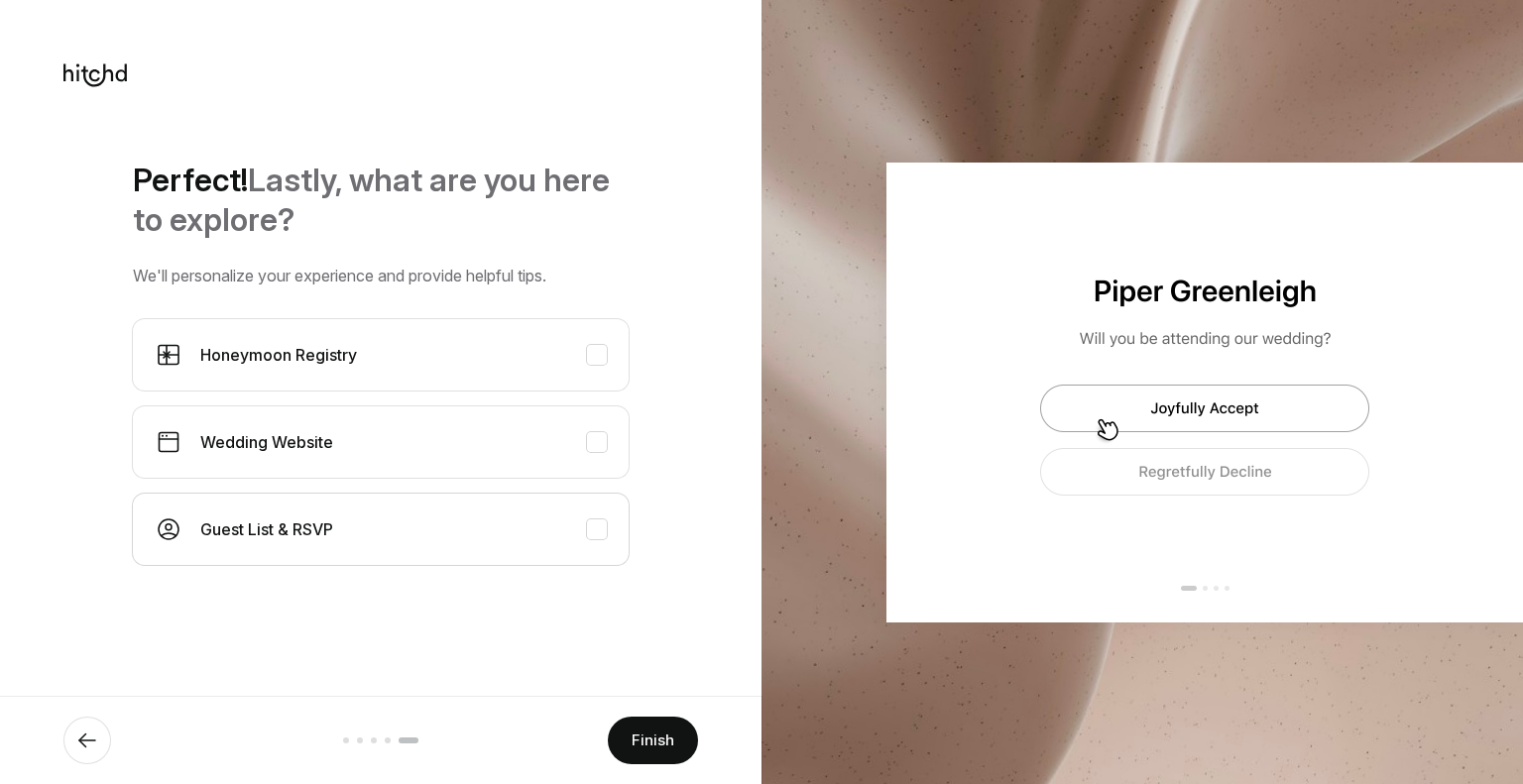 click on "Guest List & RSVP" at bounding box center (403, 442) 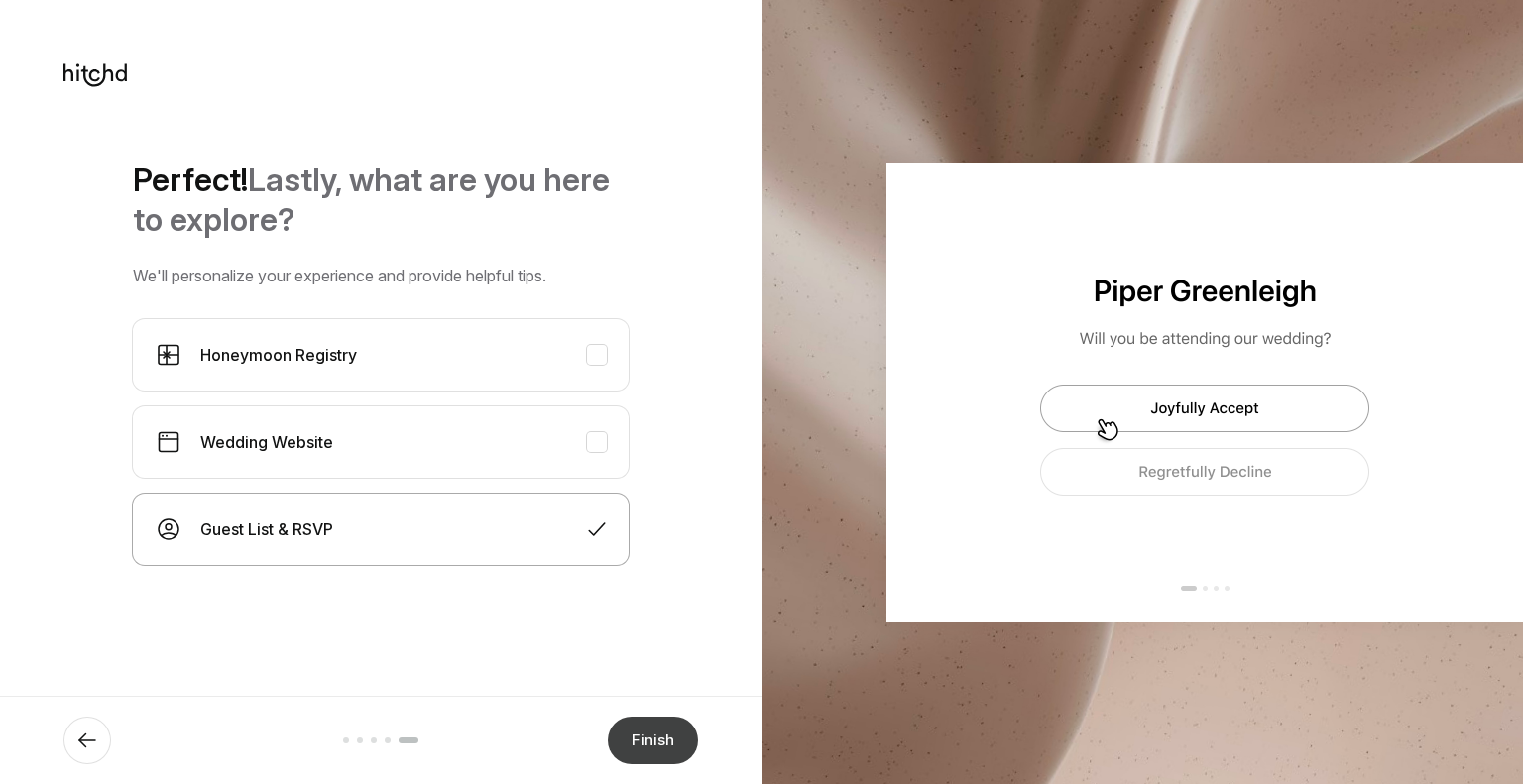click on "Finish" at bounding box center [652, 740] 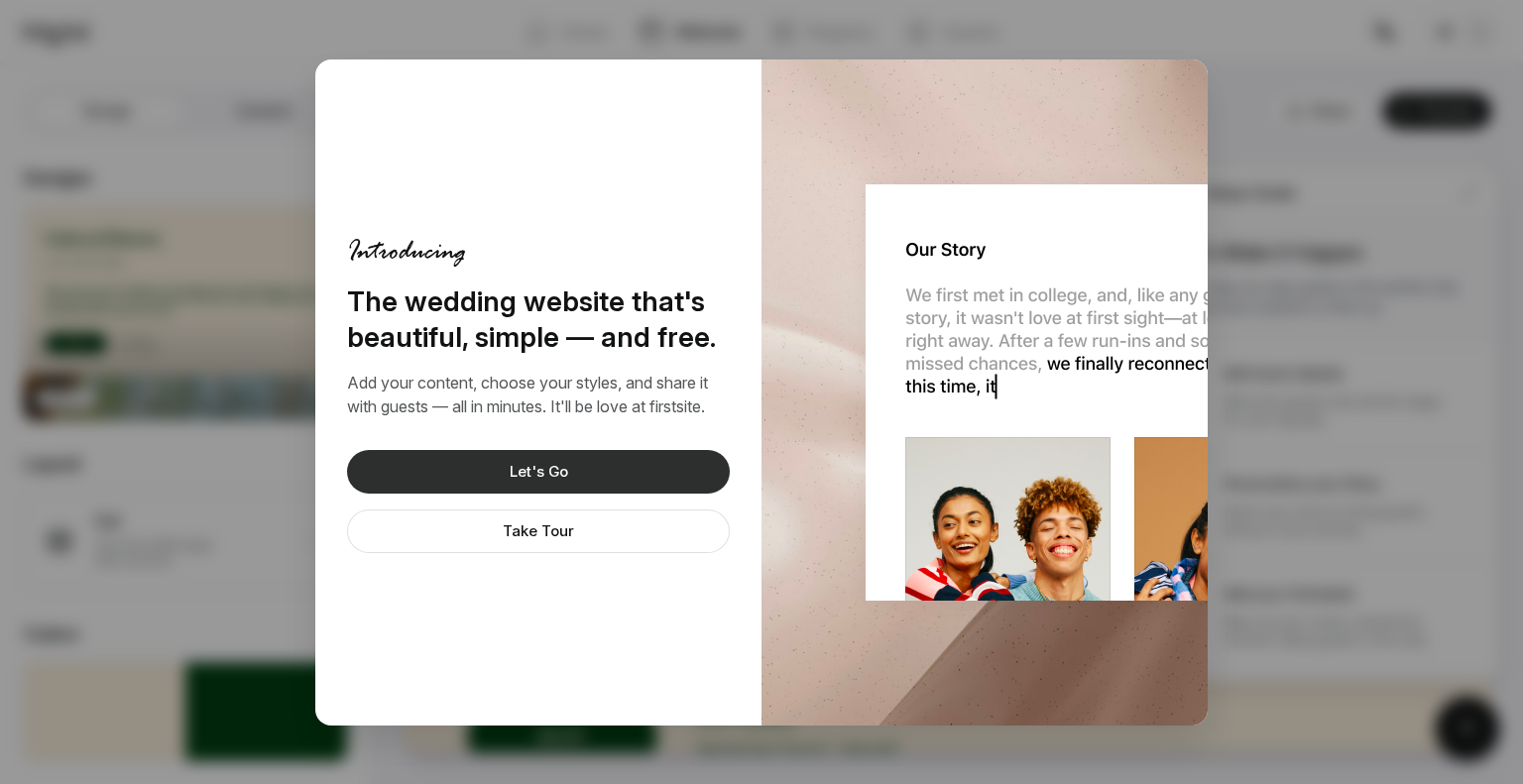 click on "Let's Go" at bounding box center [538, 472] 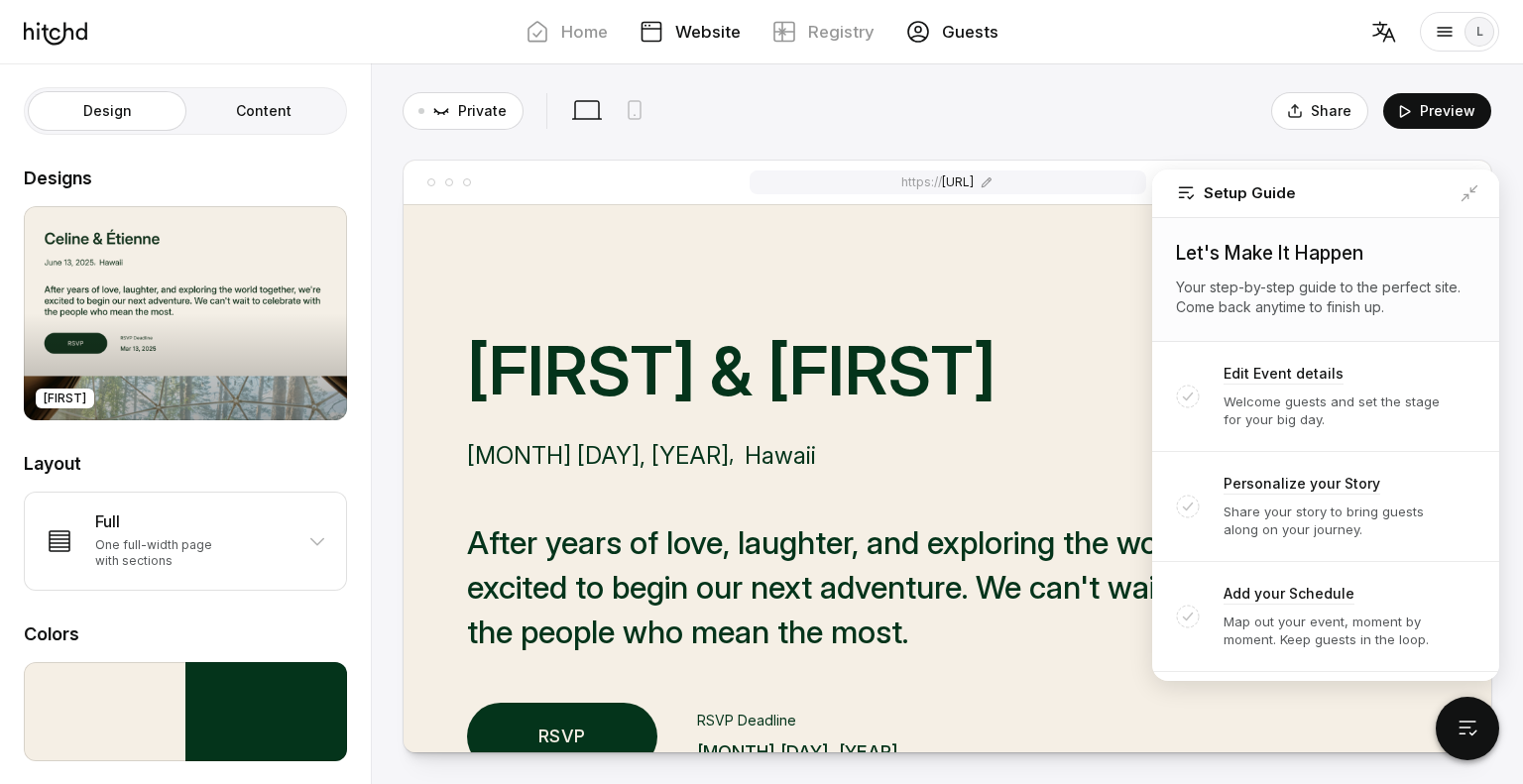 click on "Guests" at bounding box center (970, 32) 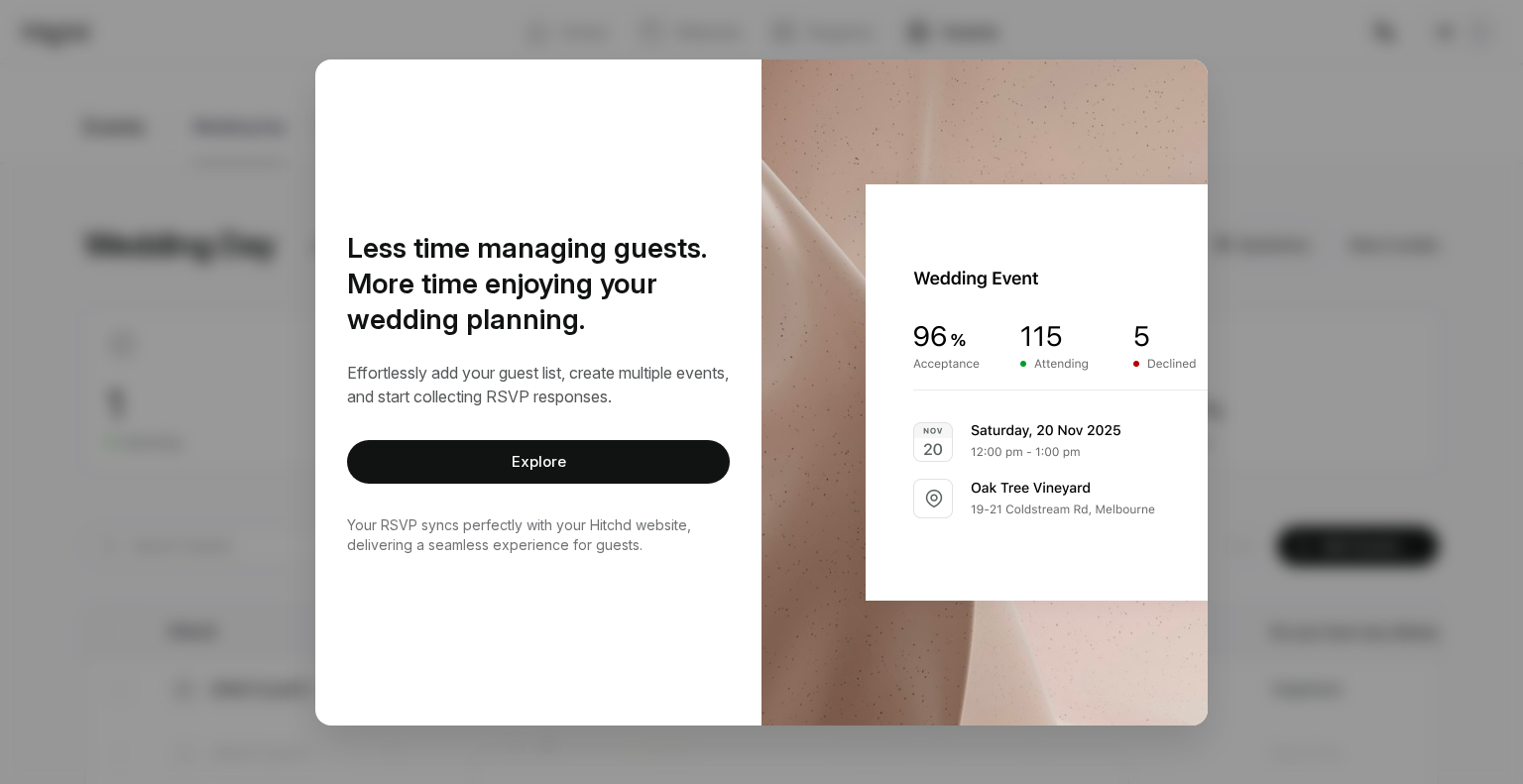 click on "Less time managing guests. More time enjoying your wedding planning.
Effortlessly add your guest list, create multiple events, and start collecting RSVP responses.
Explore
Your RSVP syncs perfectly with your Hitchd website, delivering a seamless experience for guests." at bounding box center [762, 392] 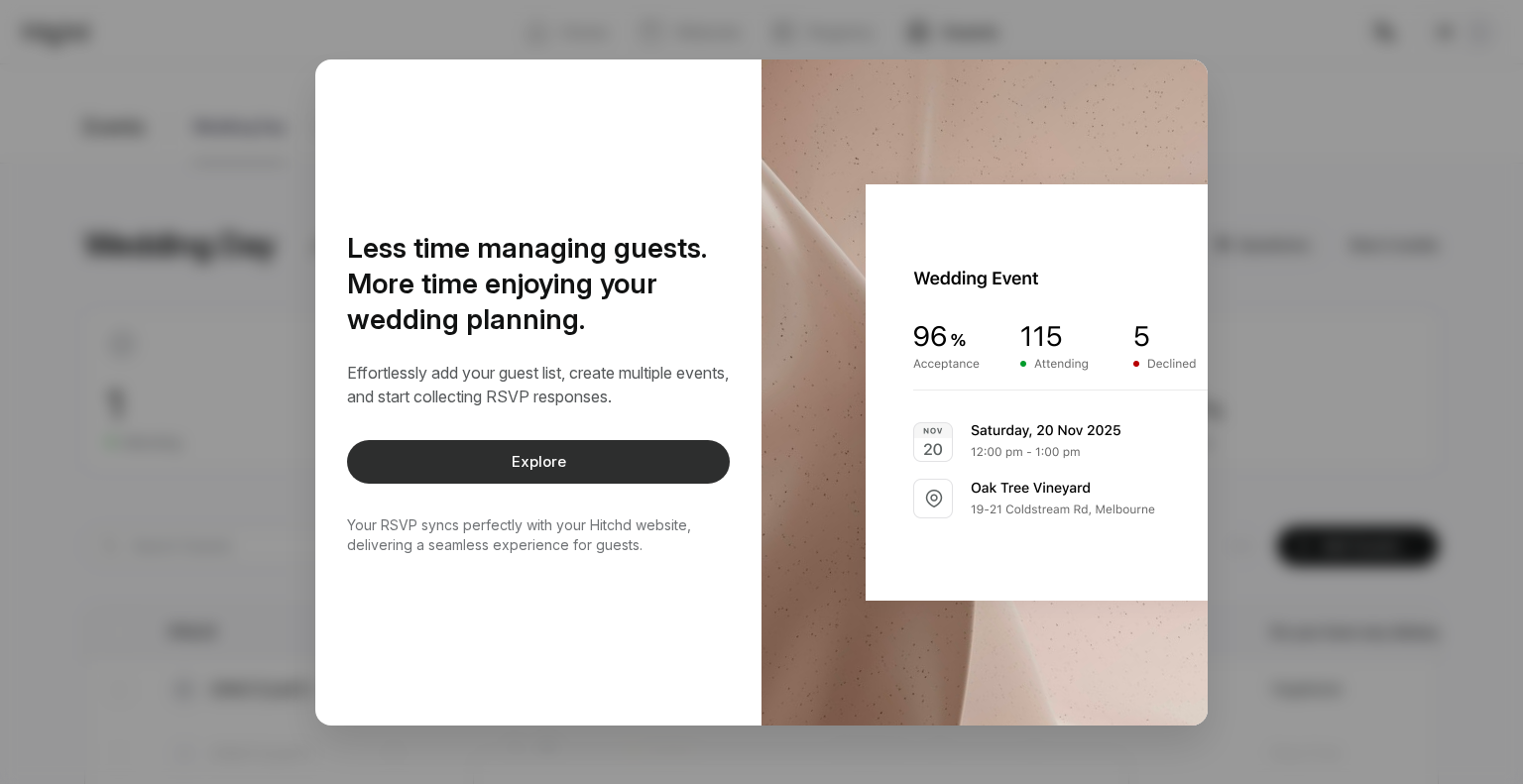 click on "Explore" at bounding box center (538, 462) 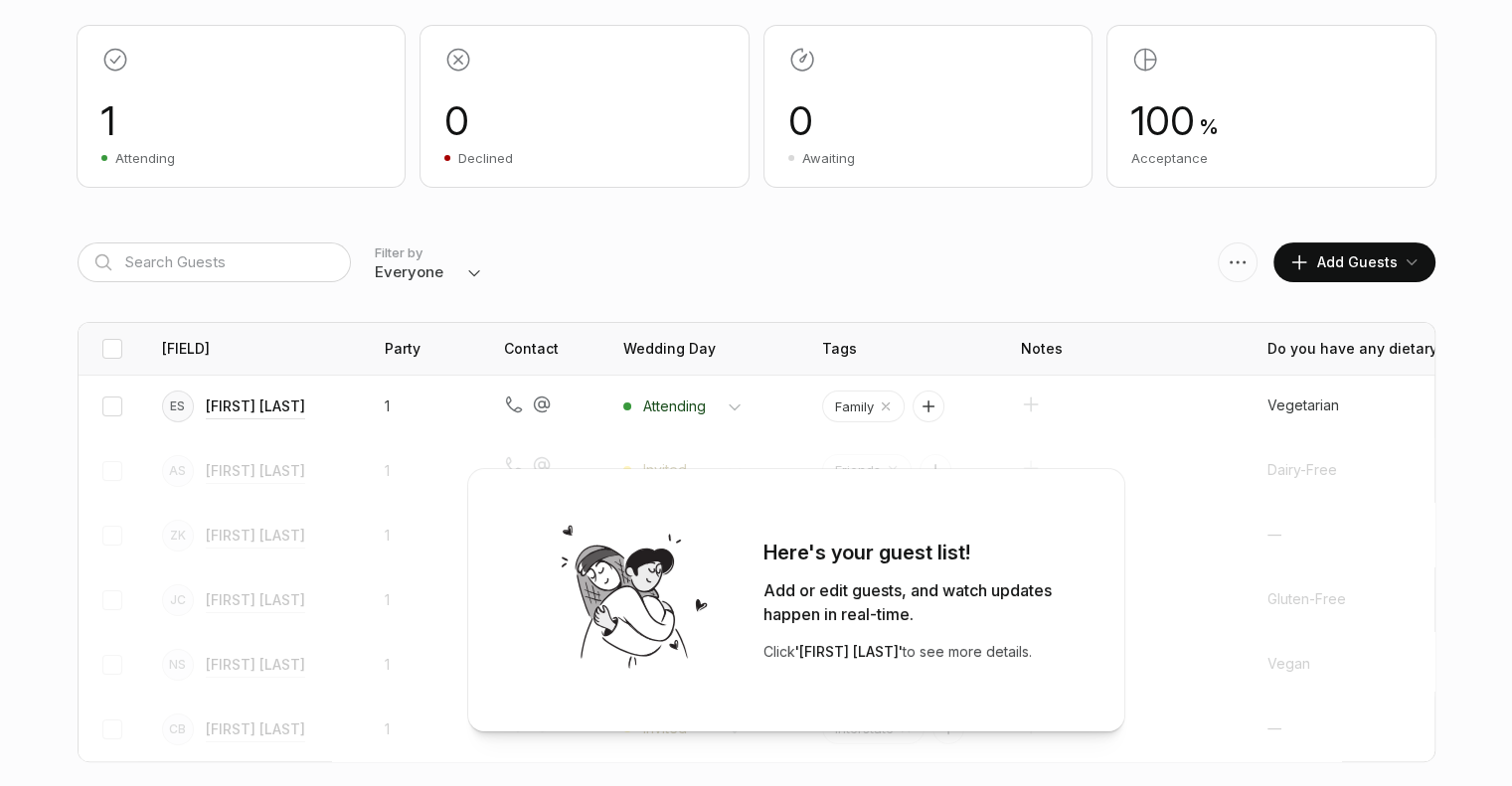 scroll, scrollTop: 0, scrollLeft: 0, axis: both 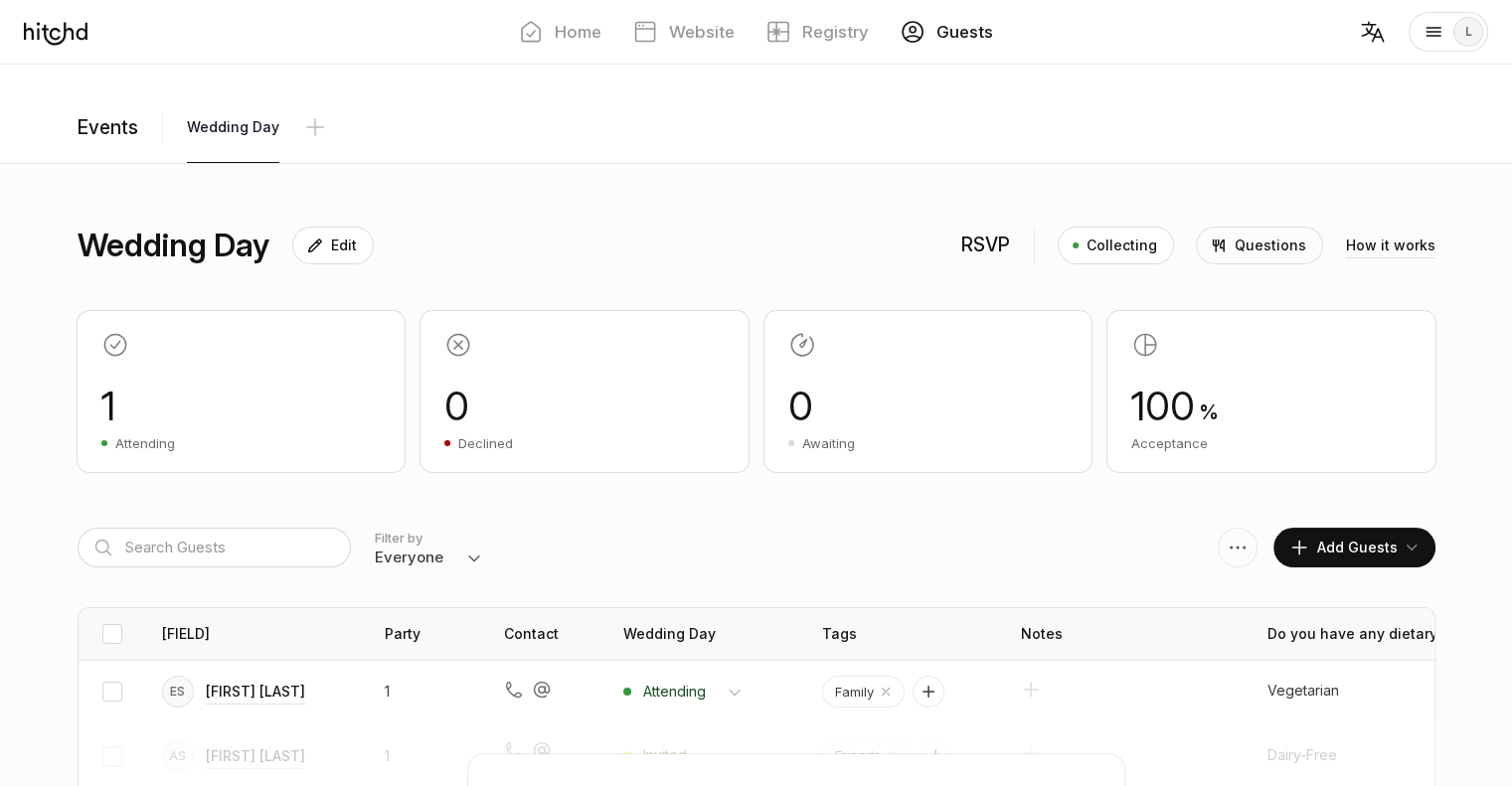 click on "Events" at bounding box center (120, 128) 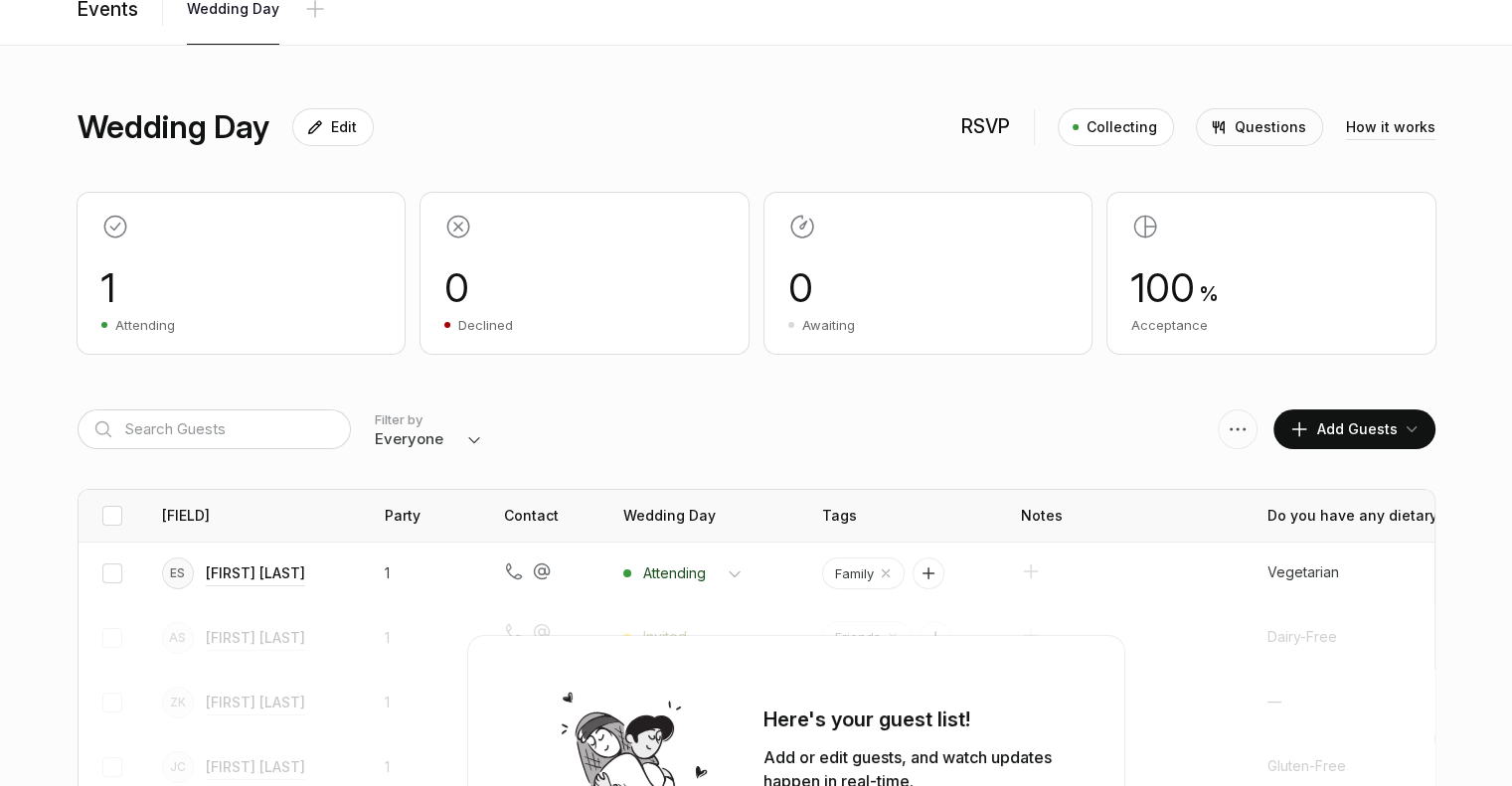 scroll, scrollTop: 0, scrollLeft: 0, axis: both 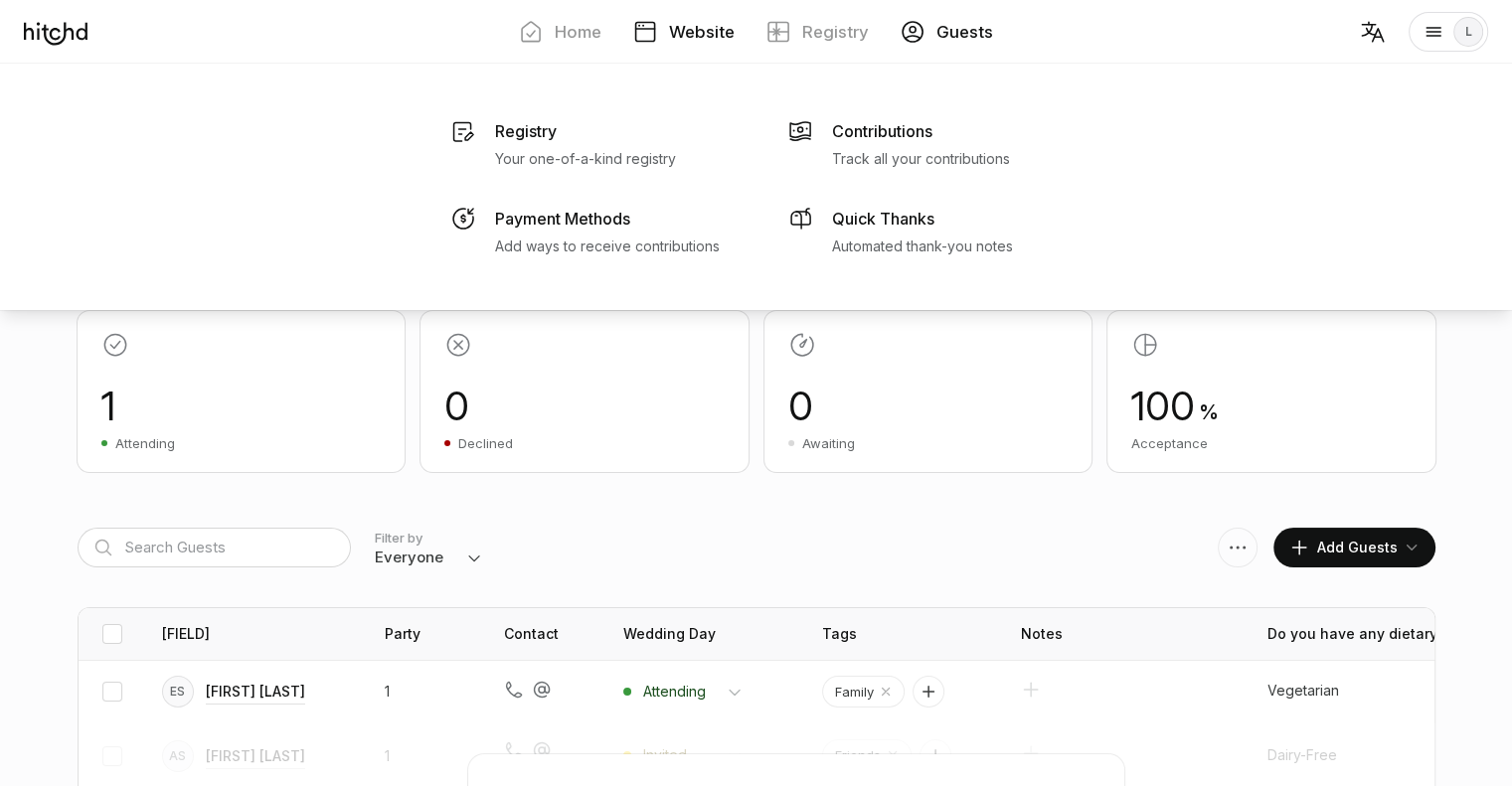 click on "Website" at bounding box center (702, 32) 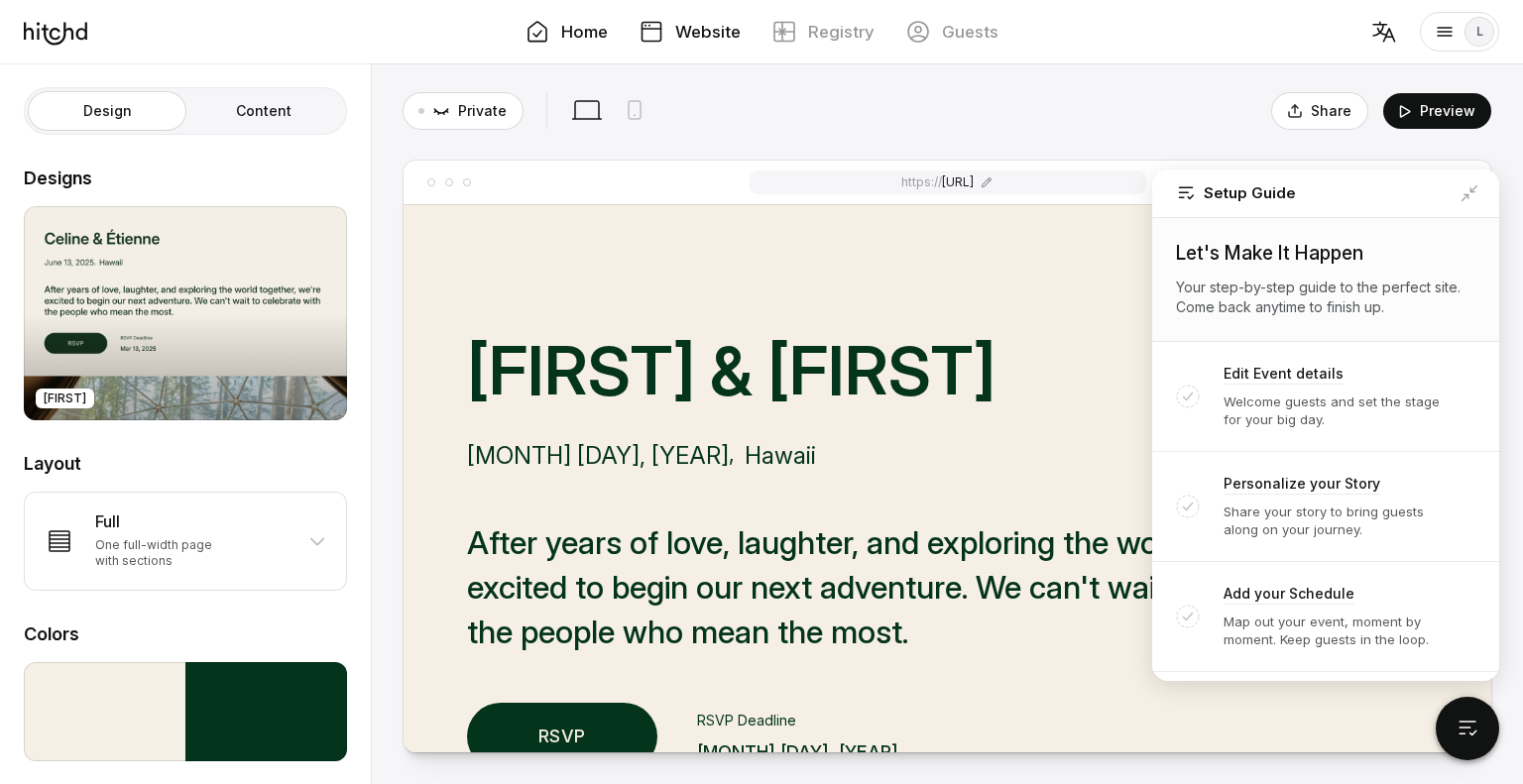 click on "Home" at bounding box center [584, 32] 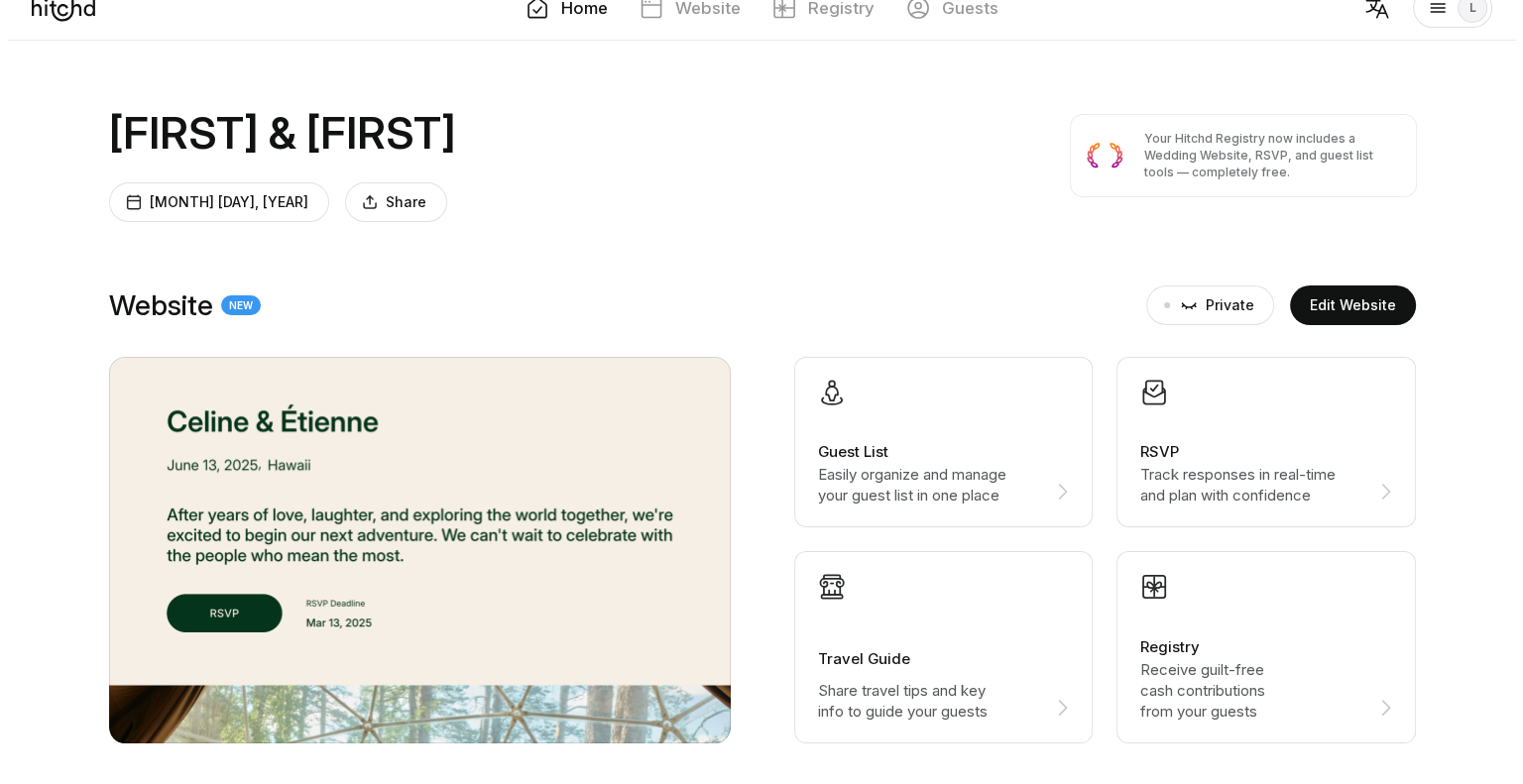 scroll, scrollTop: 0, scrollLeft: 0, axis: both 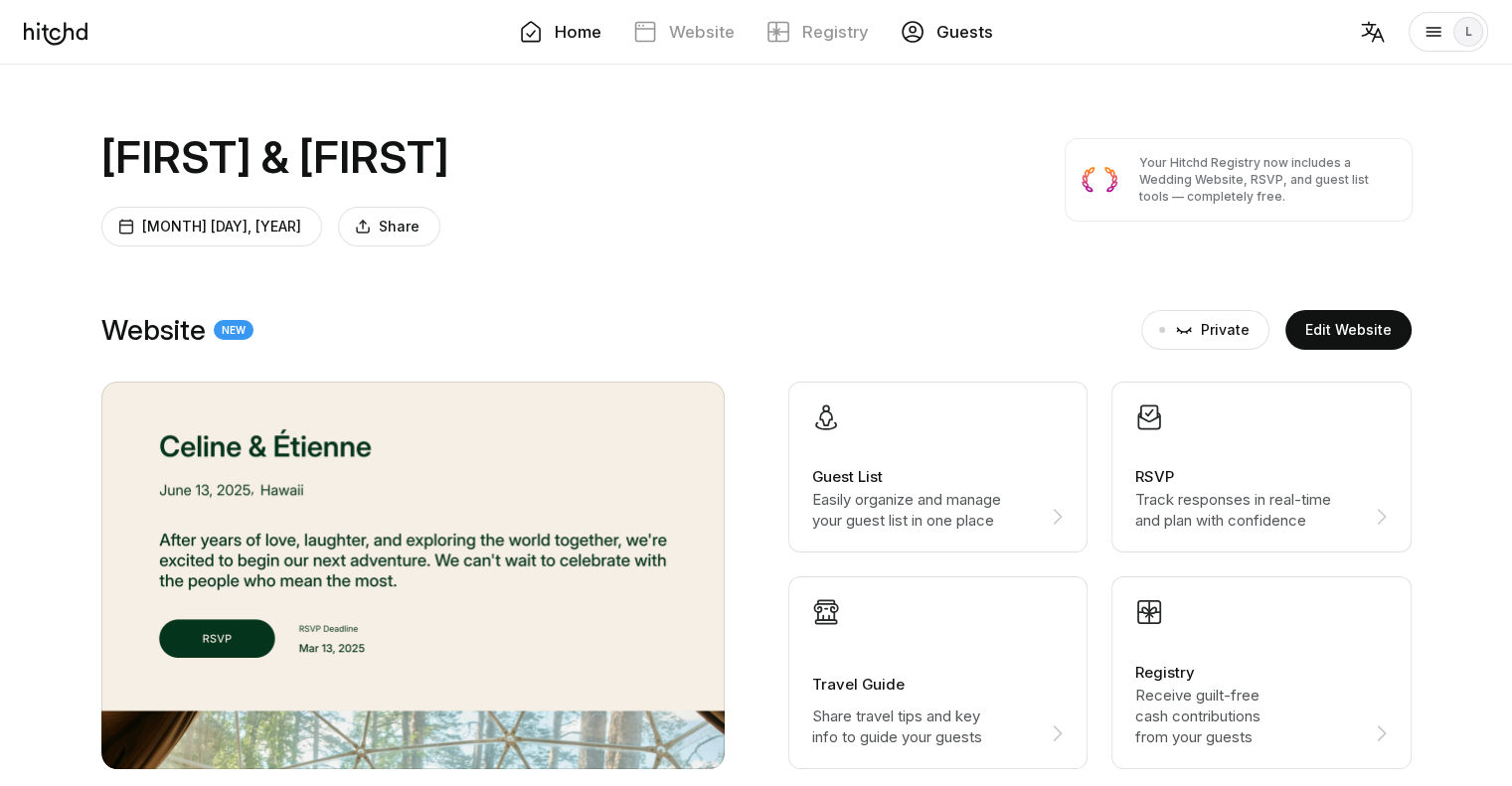 click on "Guests" at bounding box center (946, 32) 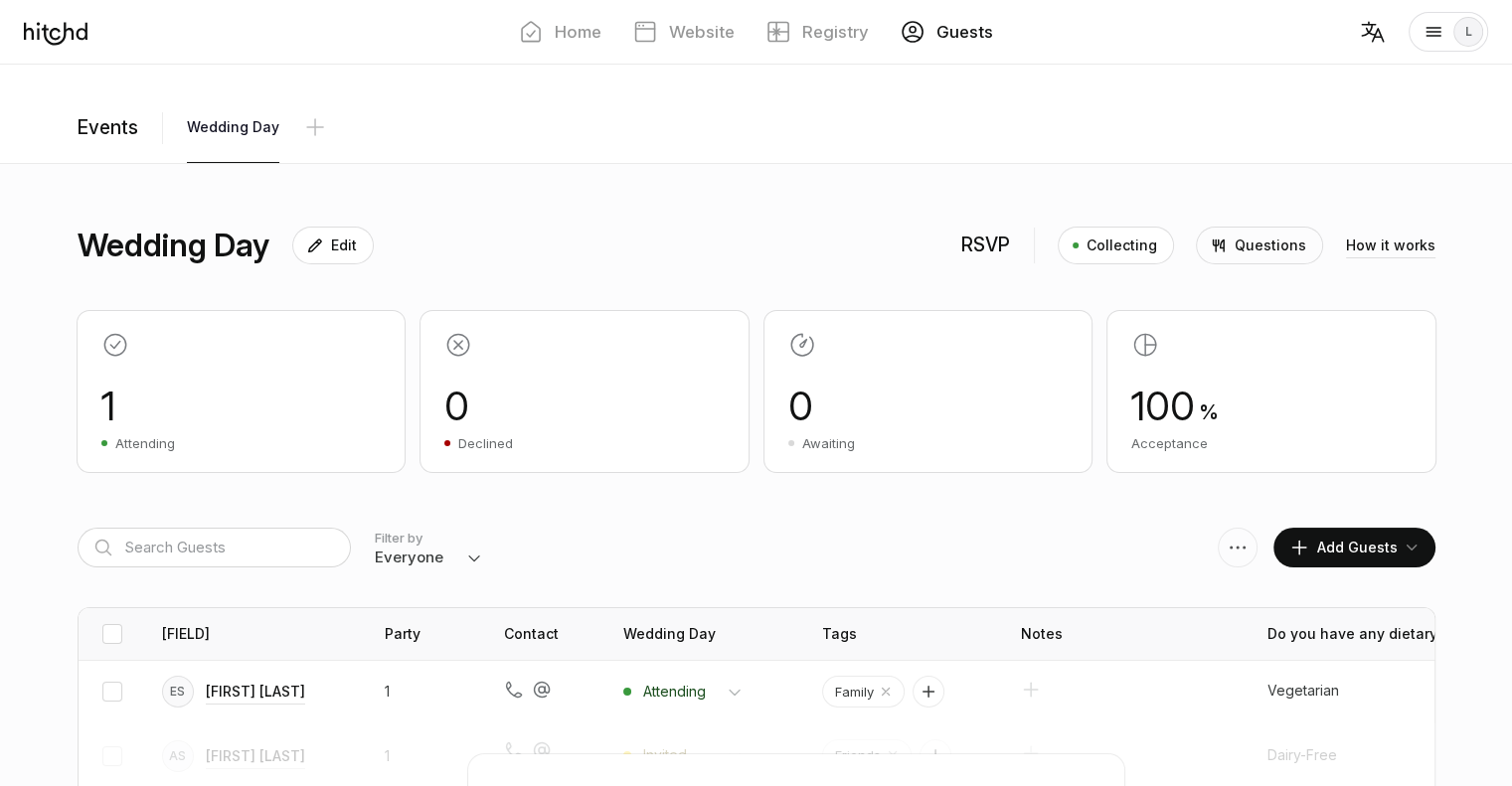click at bounding box center [1219, 245] 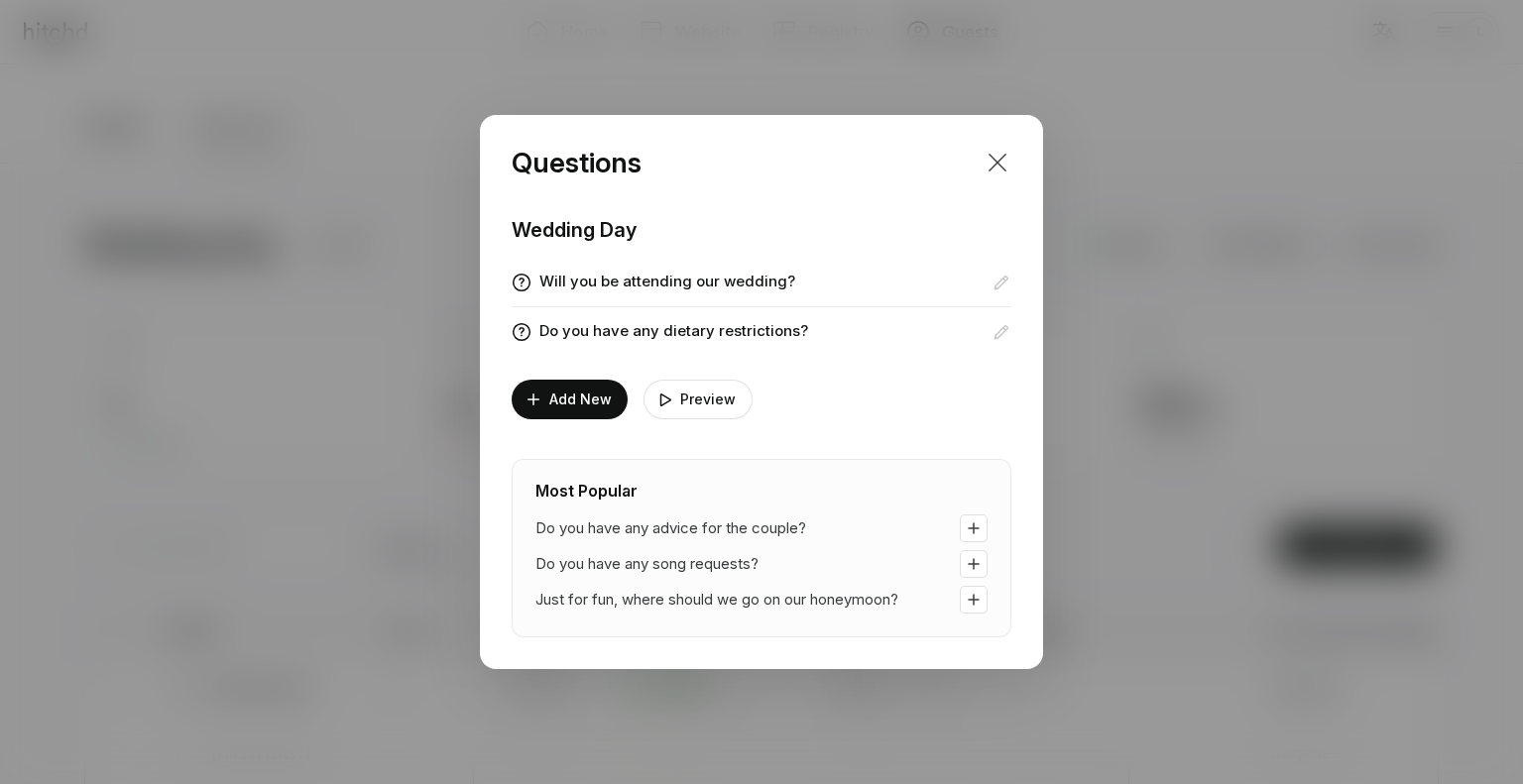 click at bounding box center (997, 163) 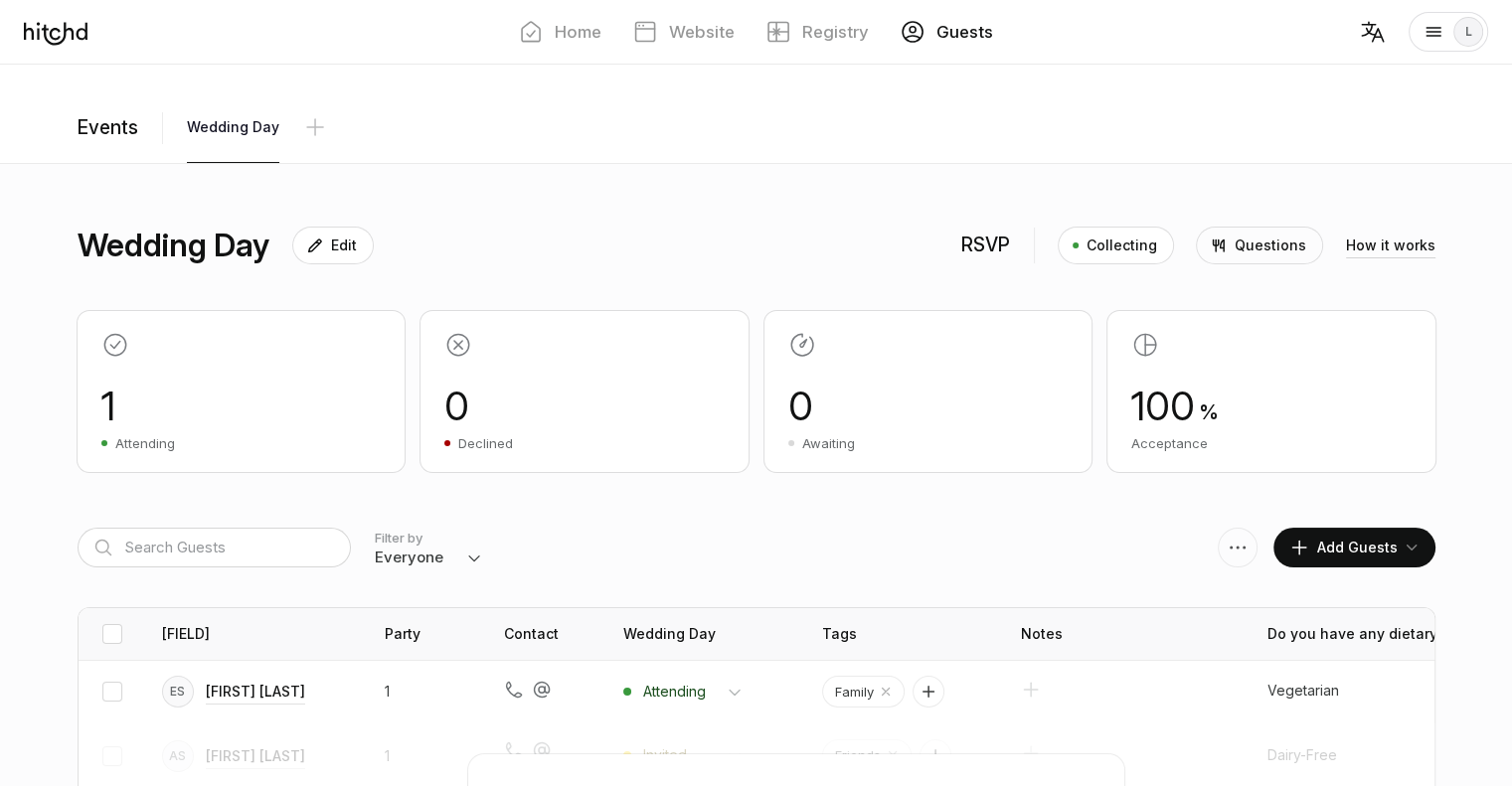 click on "How it works" at bounding box center [1391, 245] 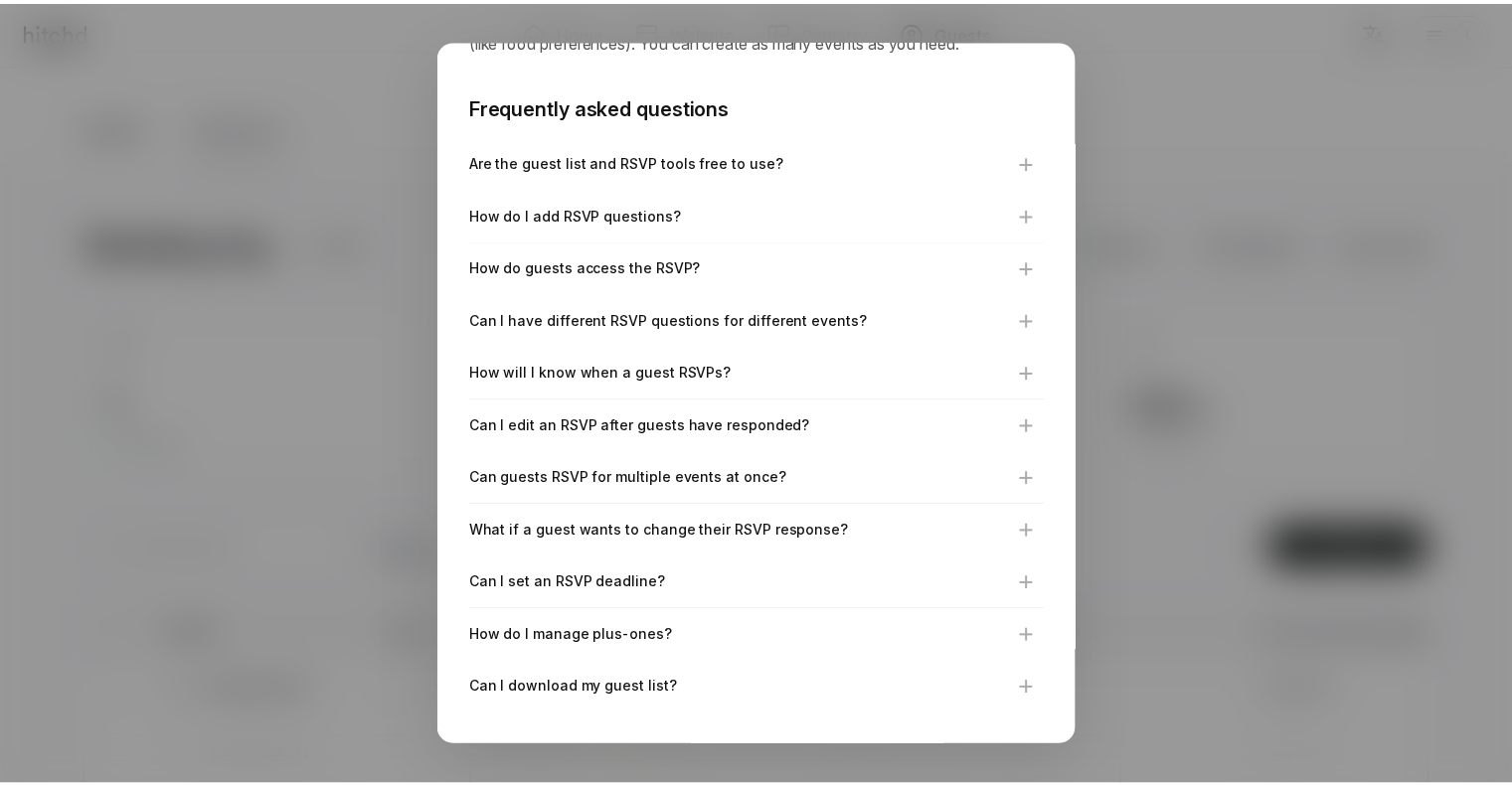 scroll, scrollTop: 0, scrollLeft: 0, axis: both 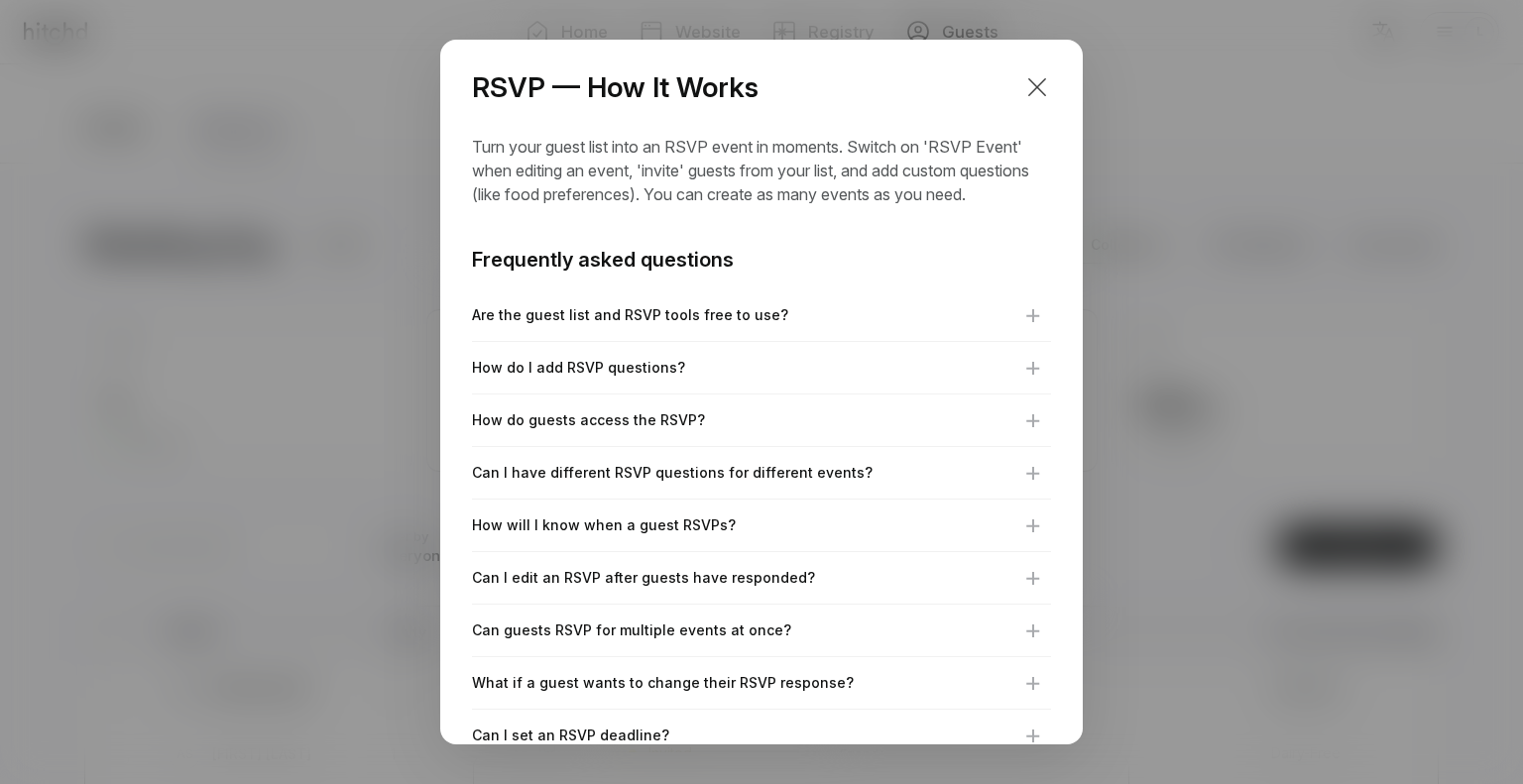 click at bounding box center (1037, 87) 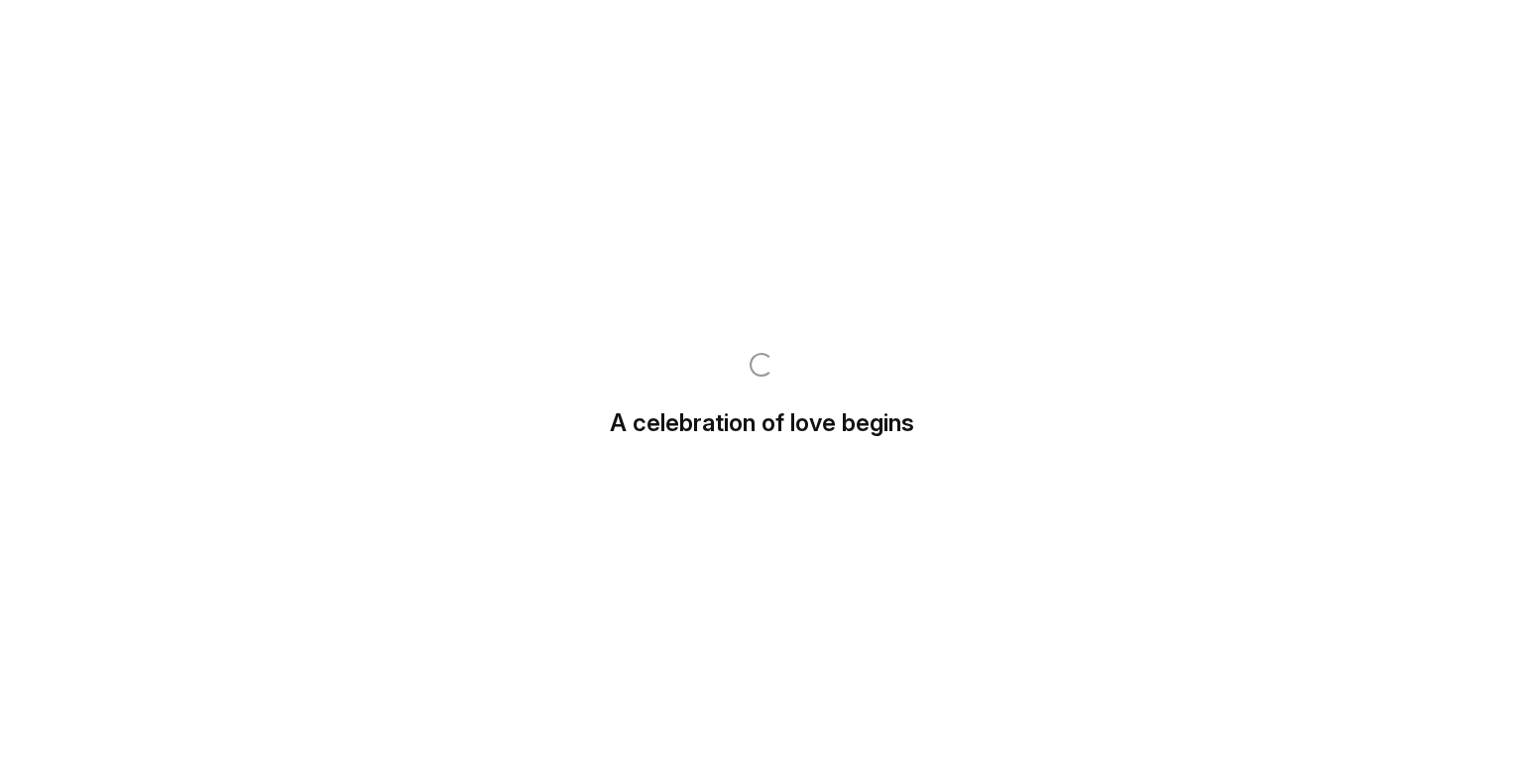 scroll, scrollTop: 0, scrollLeft: 0, axis: both 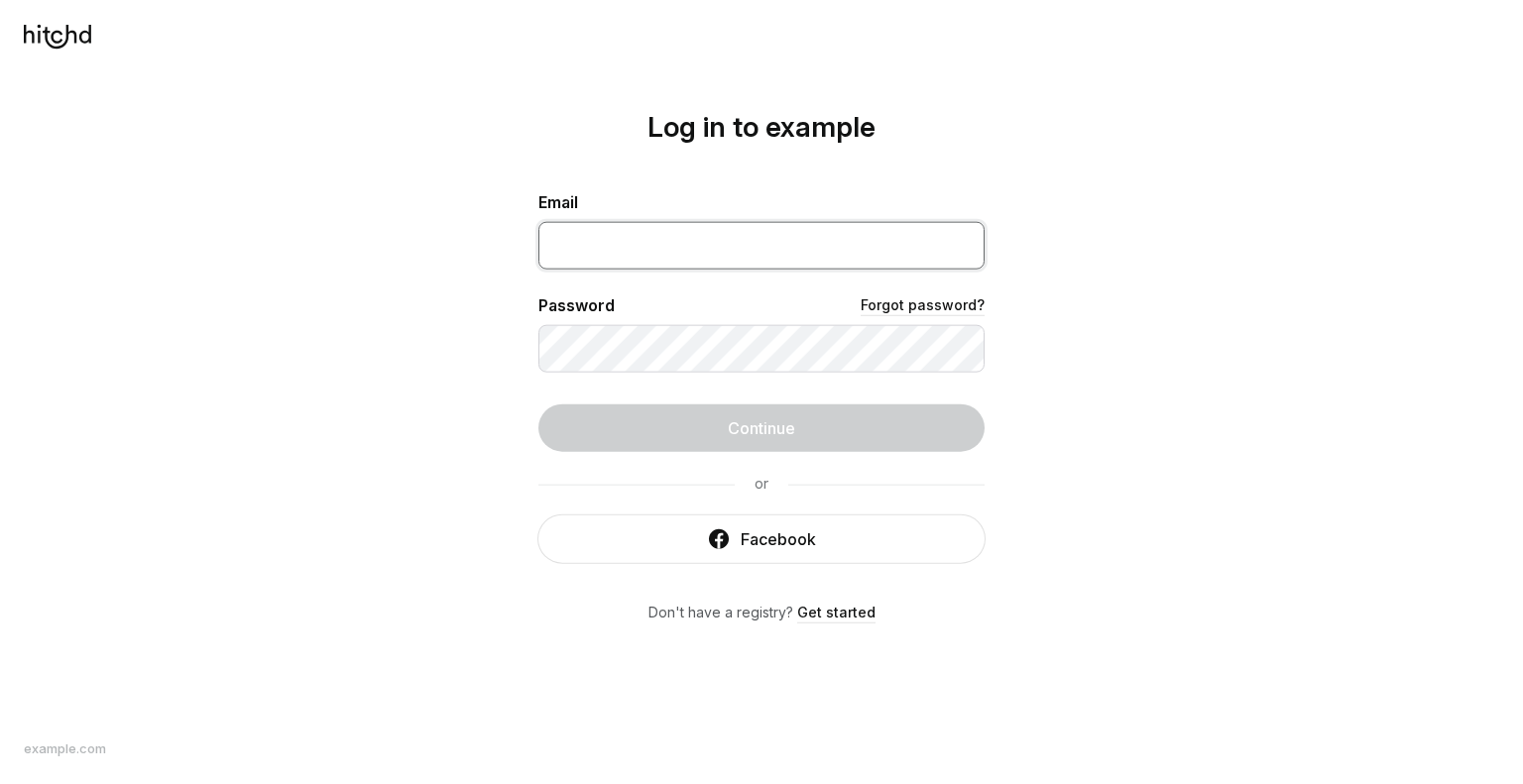 click at bounding box center (762, 245) 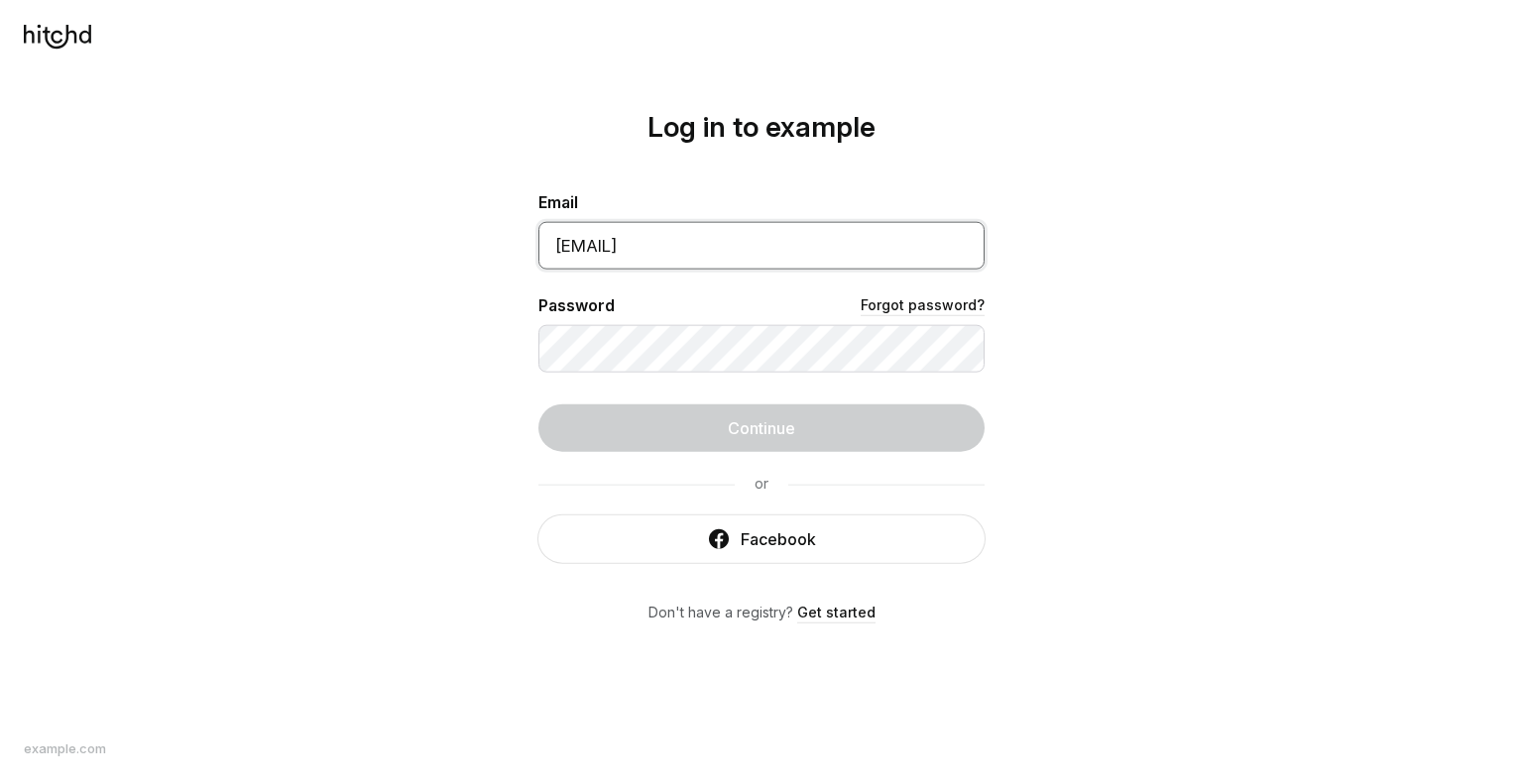 type on "louisaandvictoria@gmail.com" 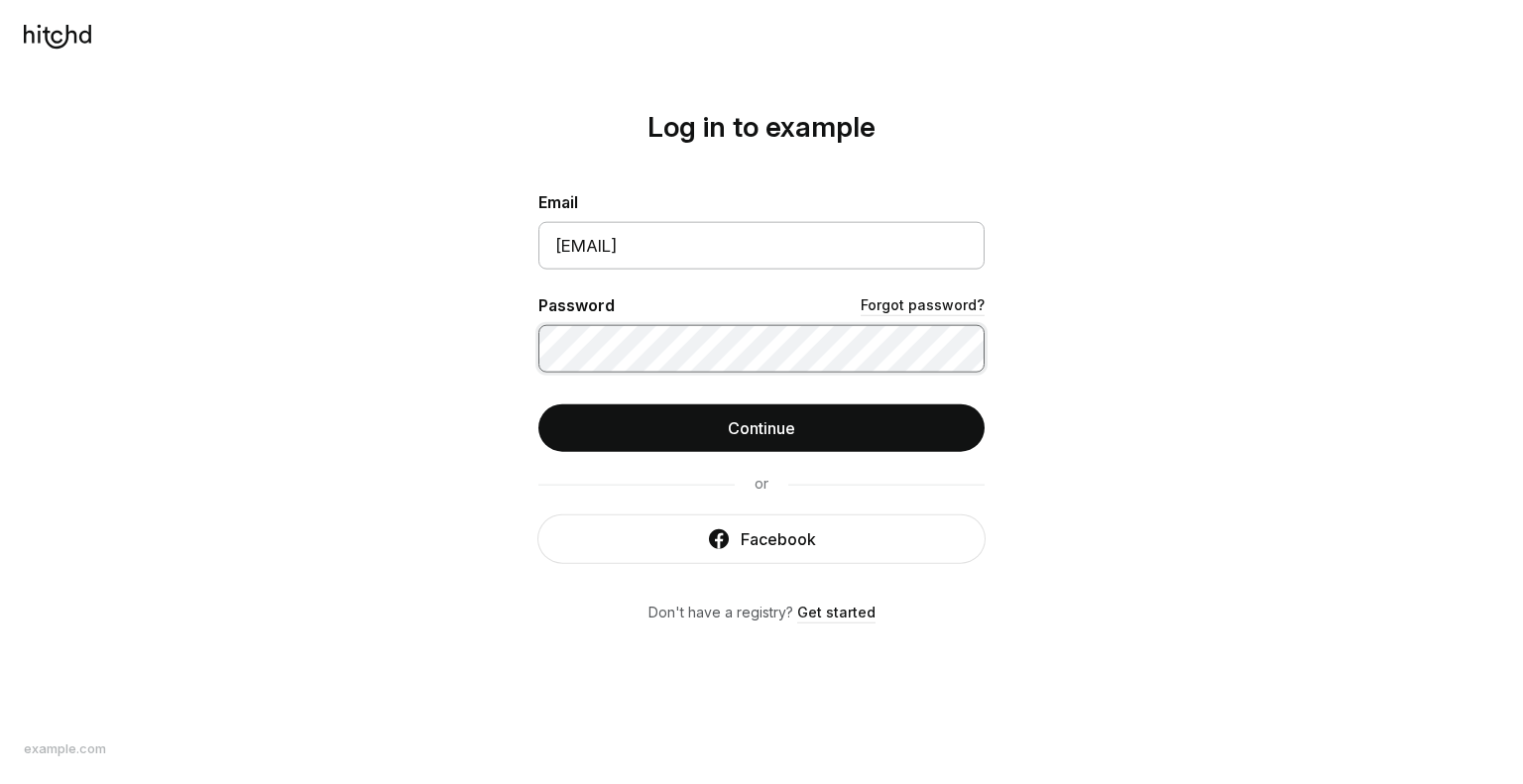 click on "Continue" at bounding box center (762, 427) 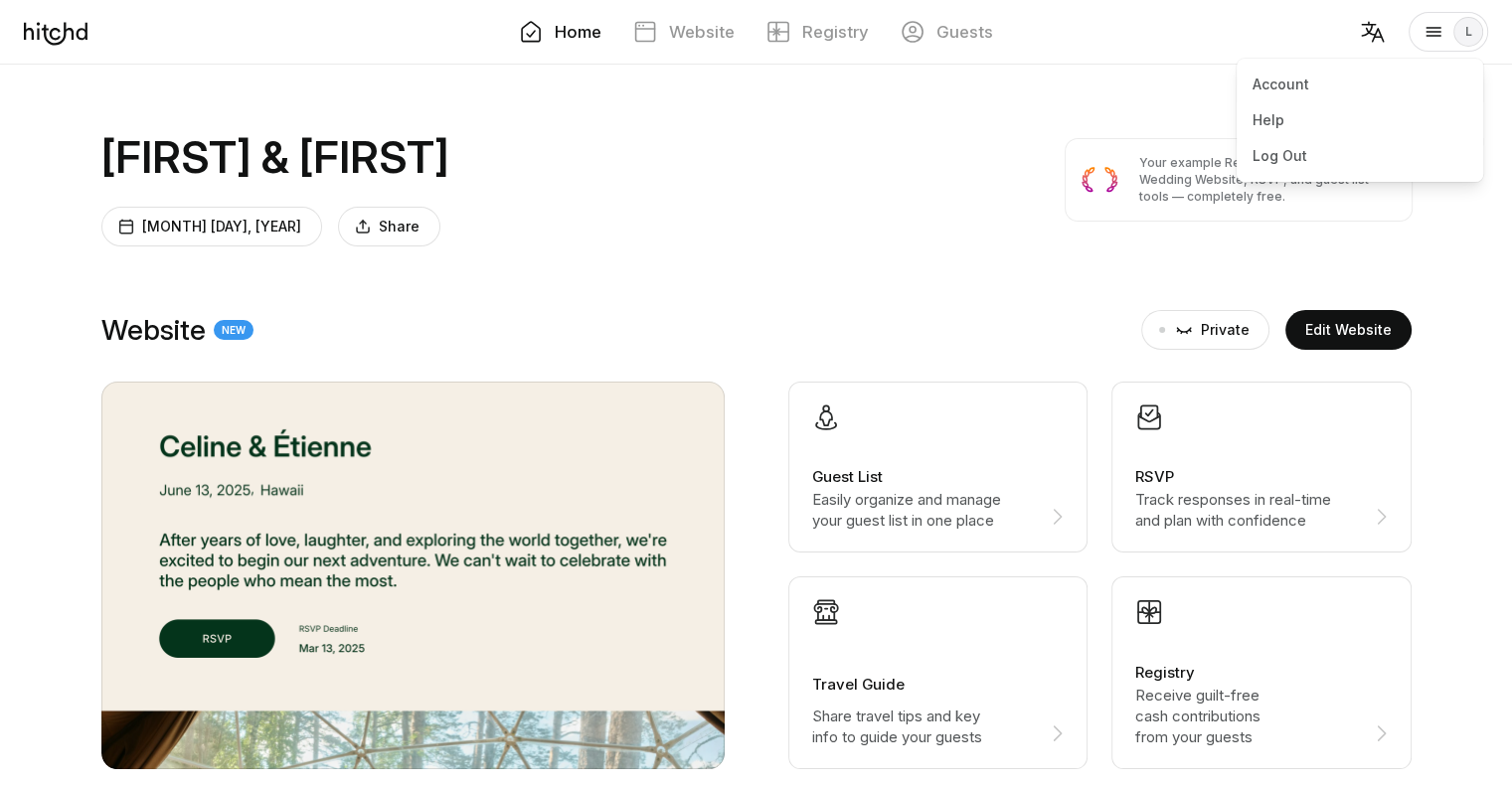 click at bounding box center [1433, 32] 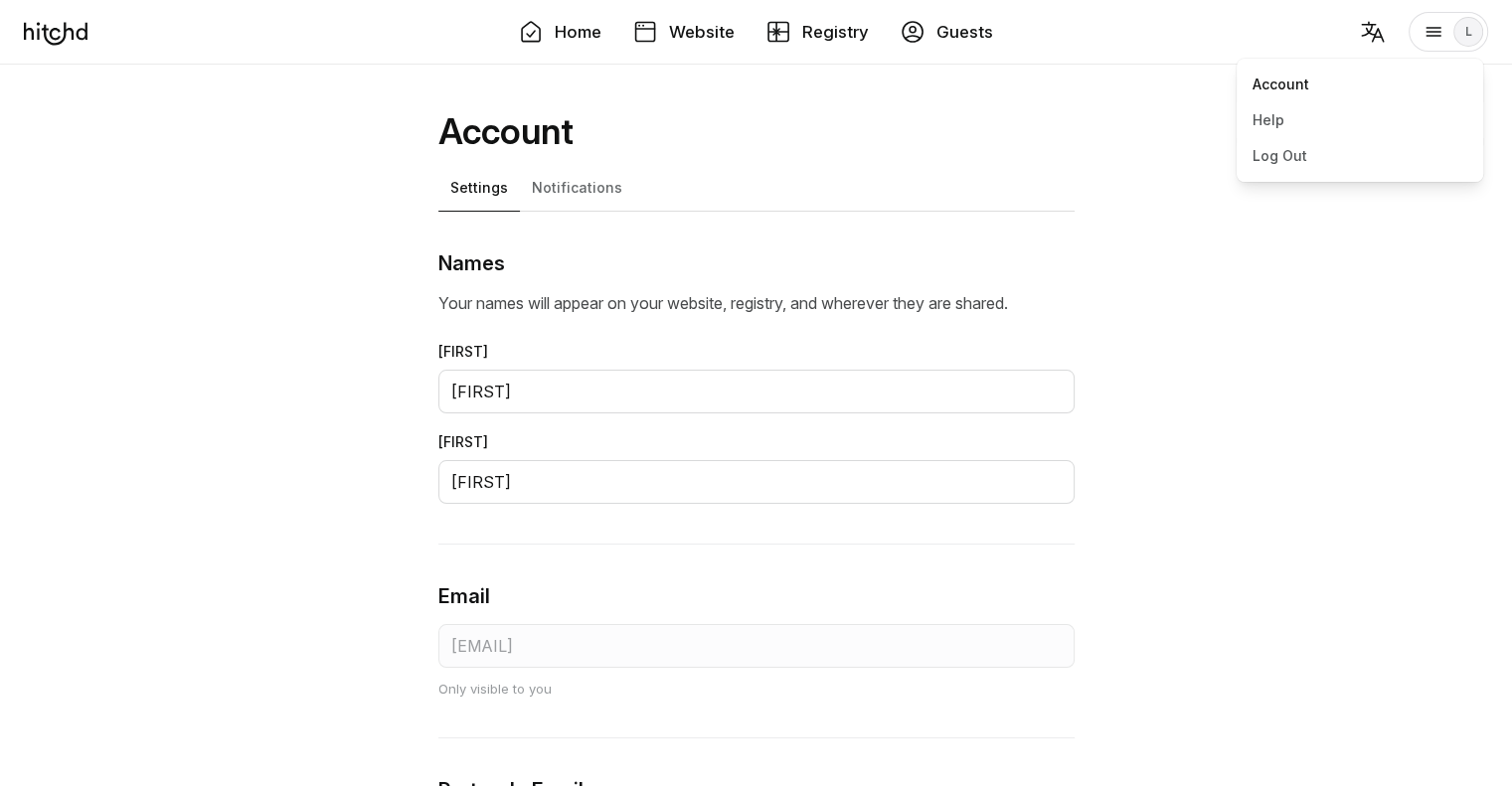 click on "Account" at bounding box center (1360, 84) 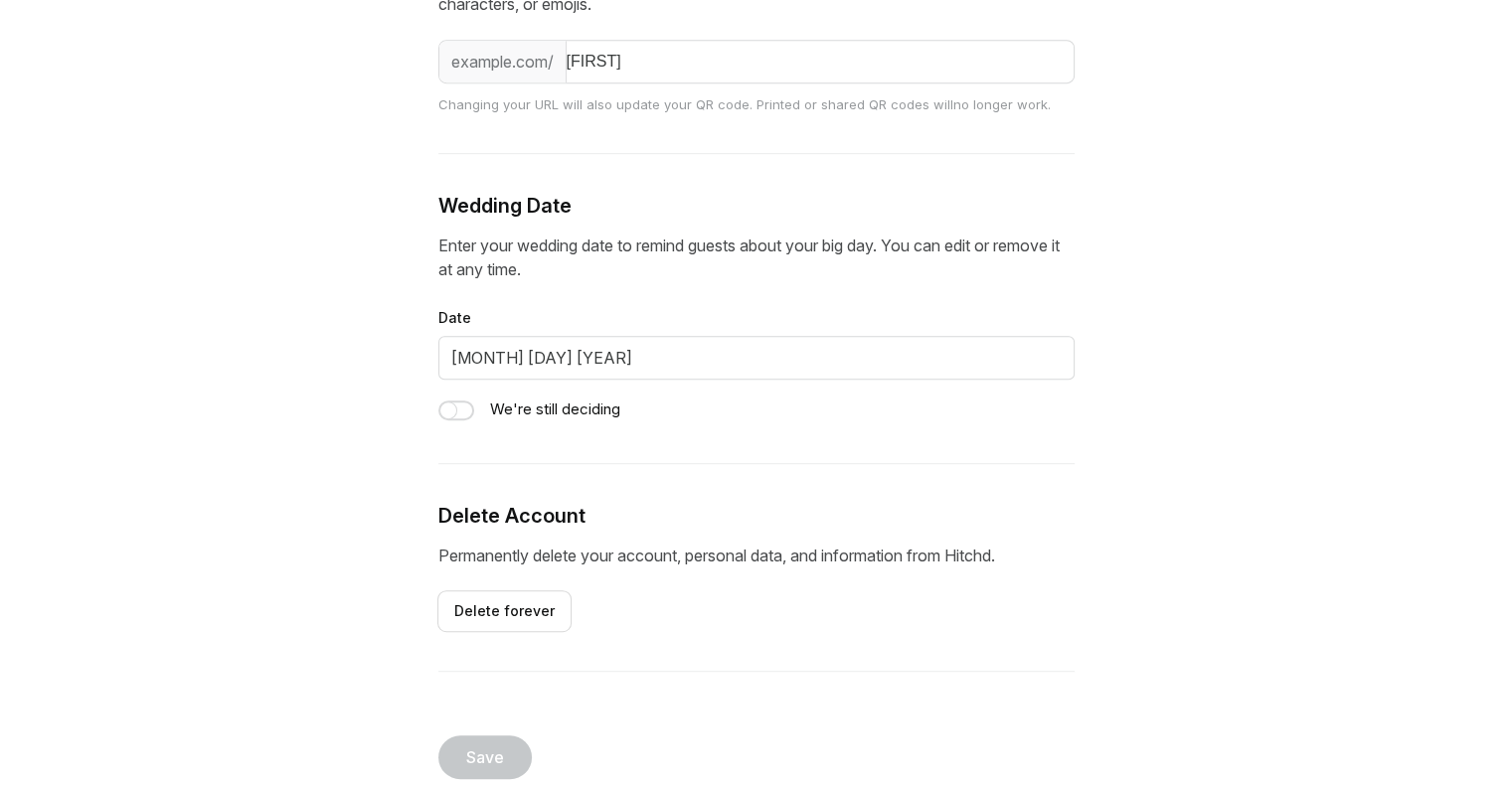 scroll, scrollTop: 1074, scrollLeft: 0, axis: vertical 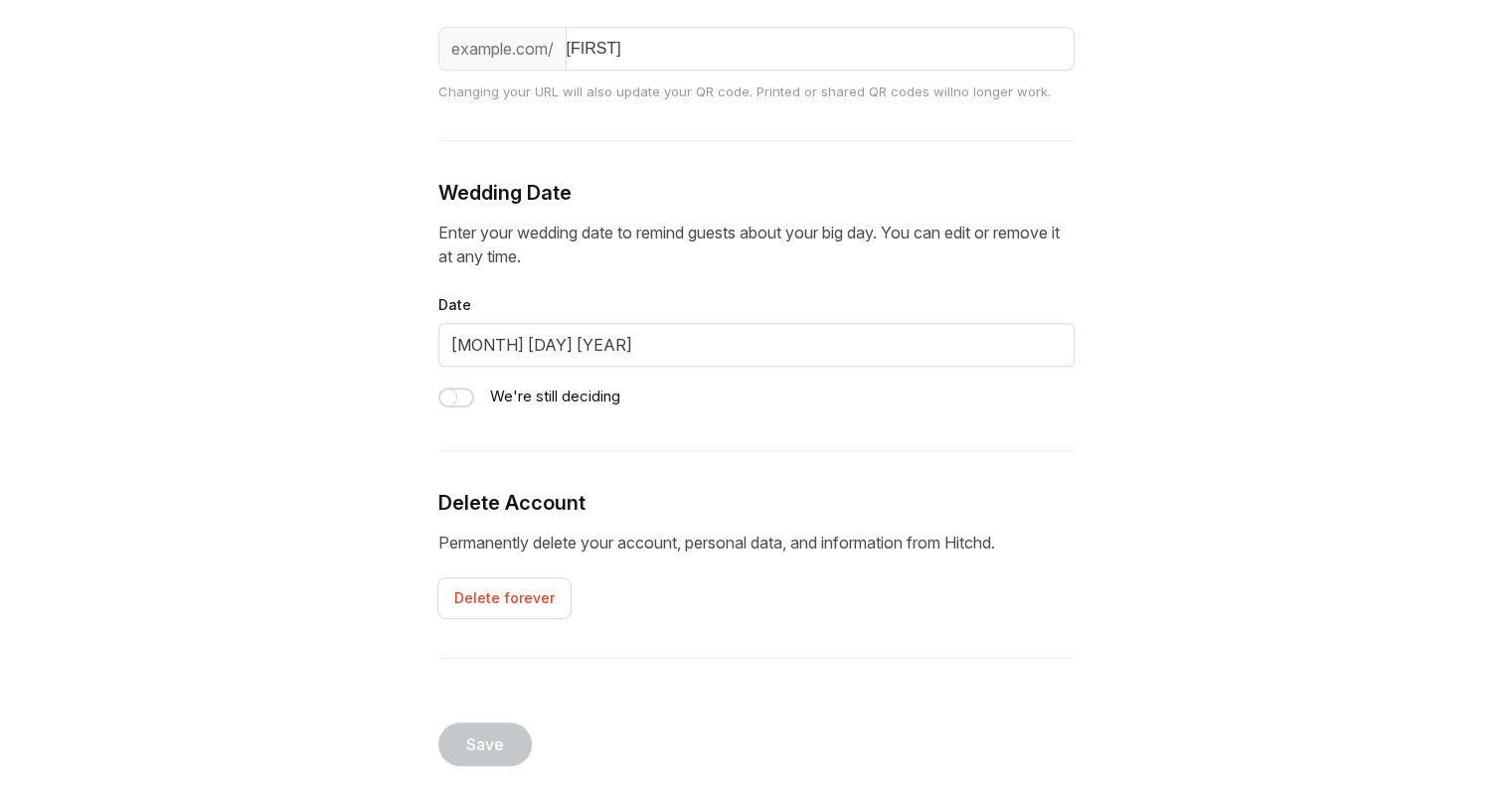 click on "Delete forever" at bounding box center [504, 598] 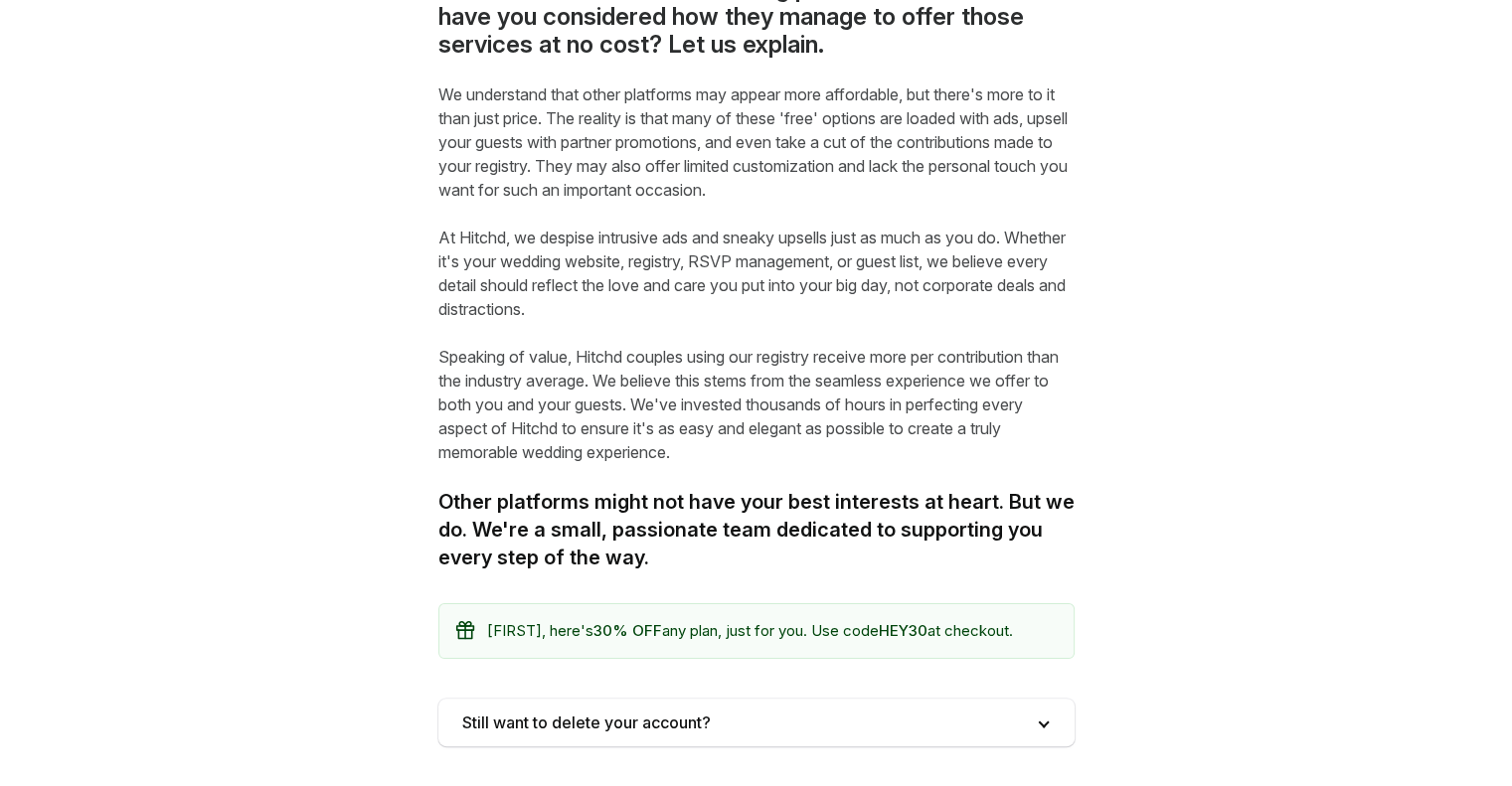 scroll, scrollTop: 255, scrollLeft: 0, axis: vertical 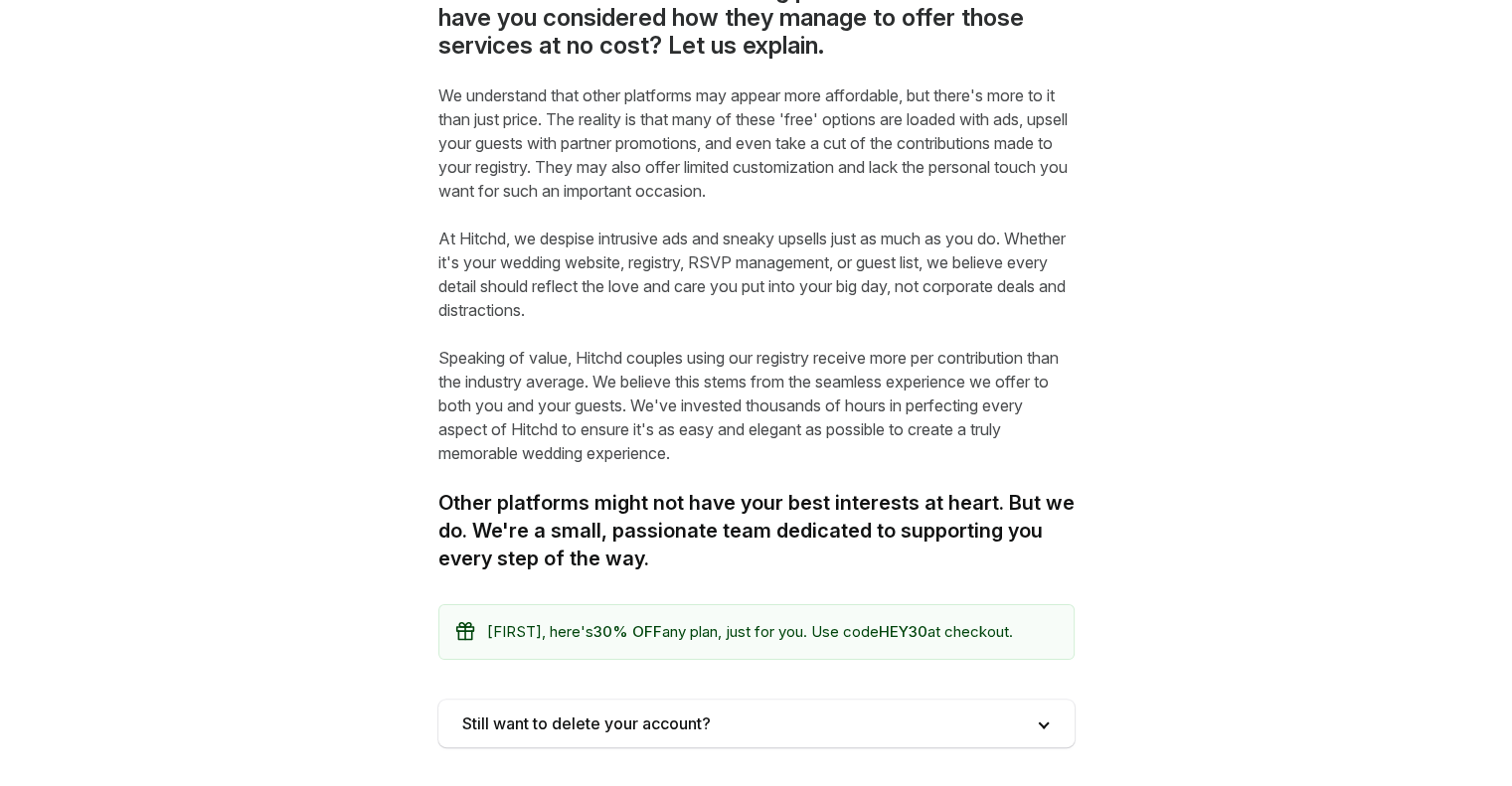click at bounding box center [756, 723] 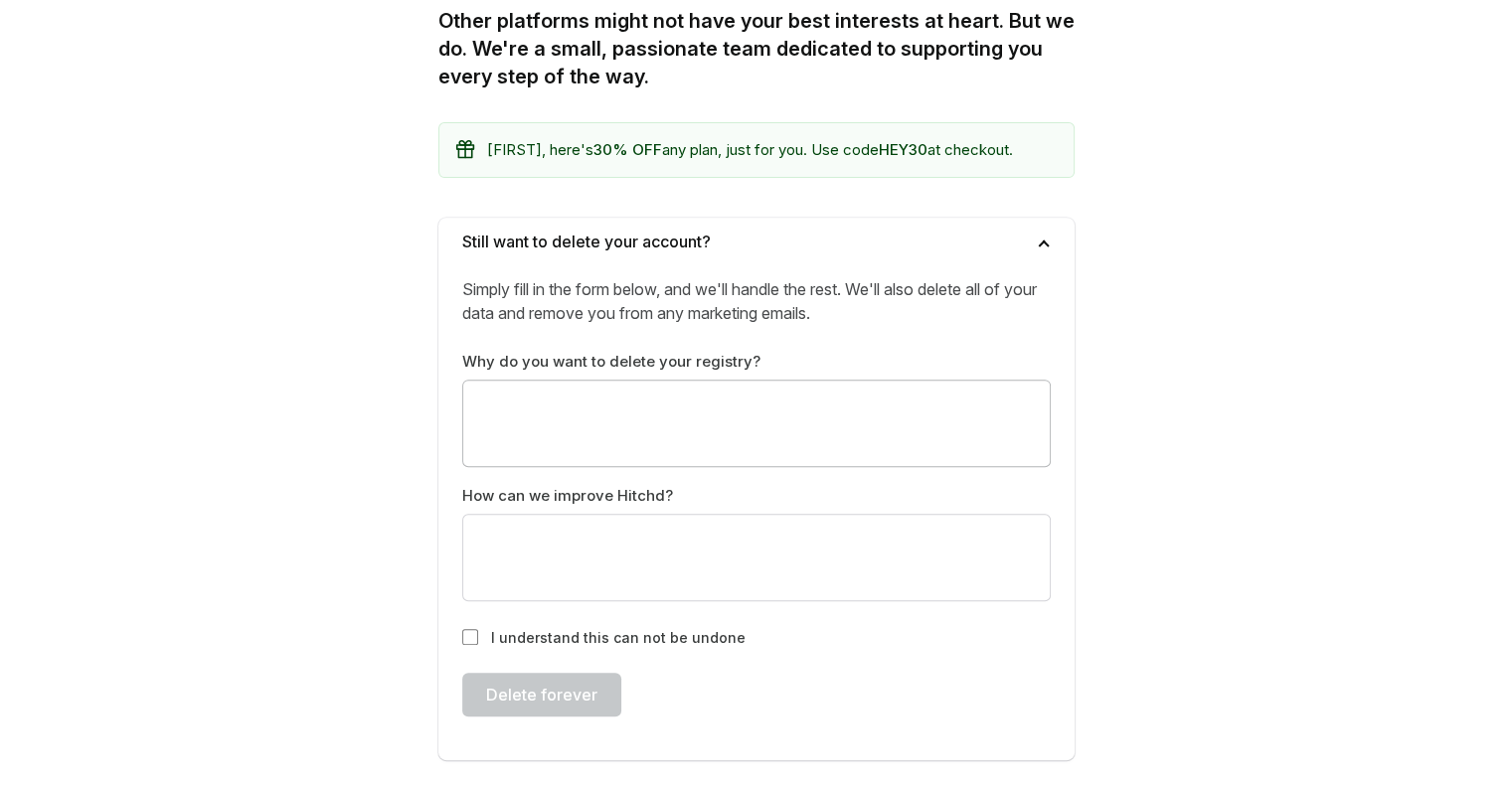 scroll, scrollTop: 751, scrollLeft: 0, axis: vertical 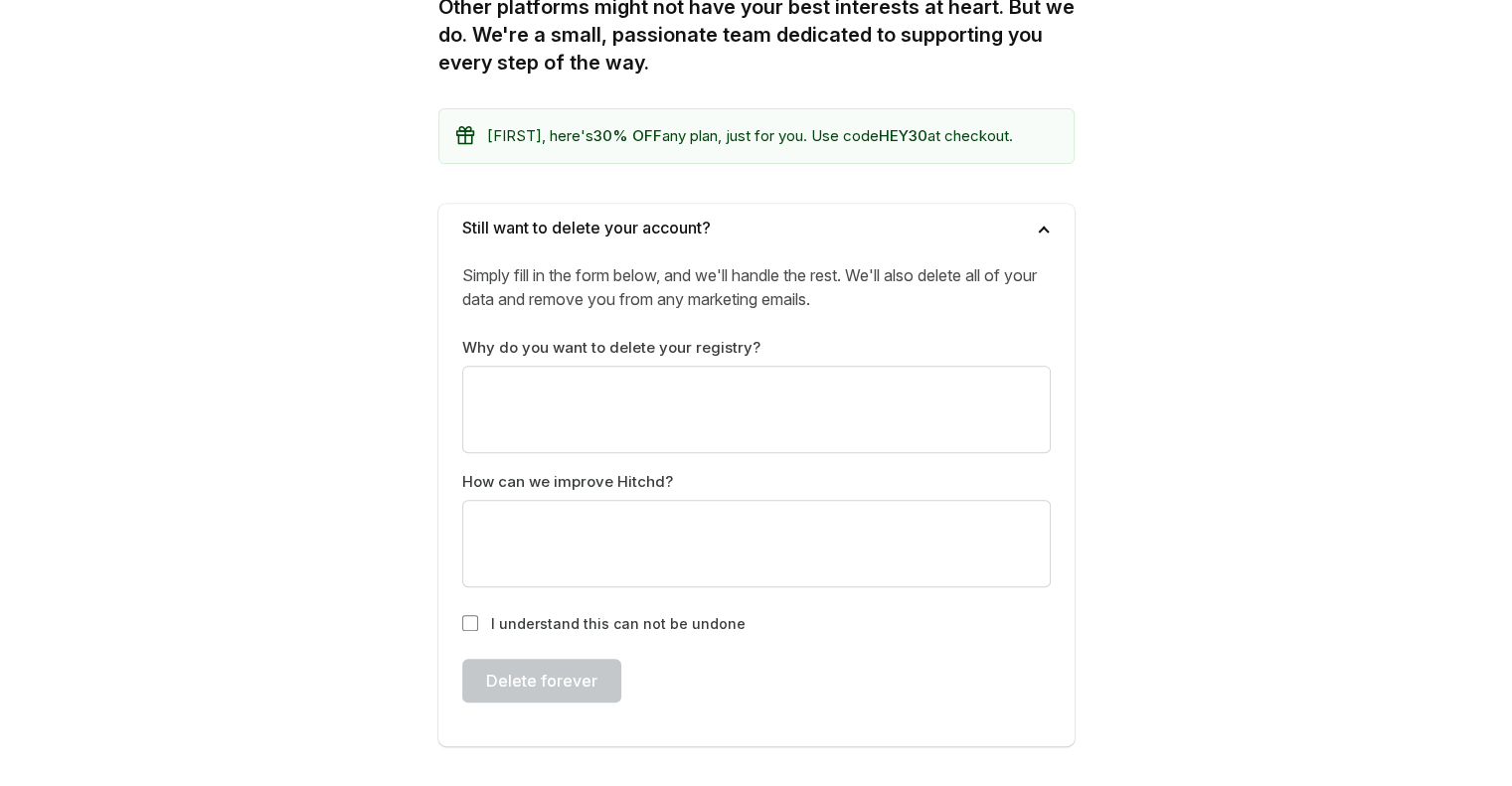 click on "Why do you want to delete your registry?
How can we improve Hitchd?
I understand this can not be undone" at bounding box center [756, 485] 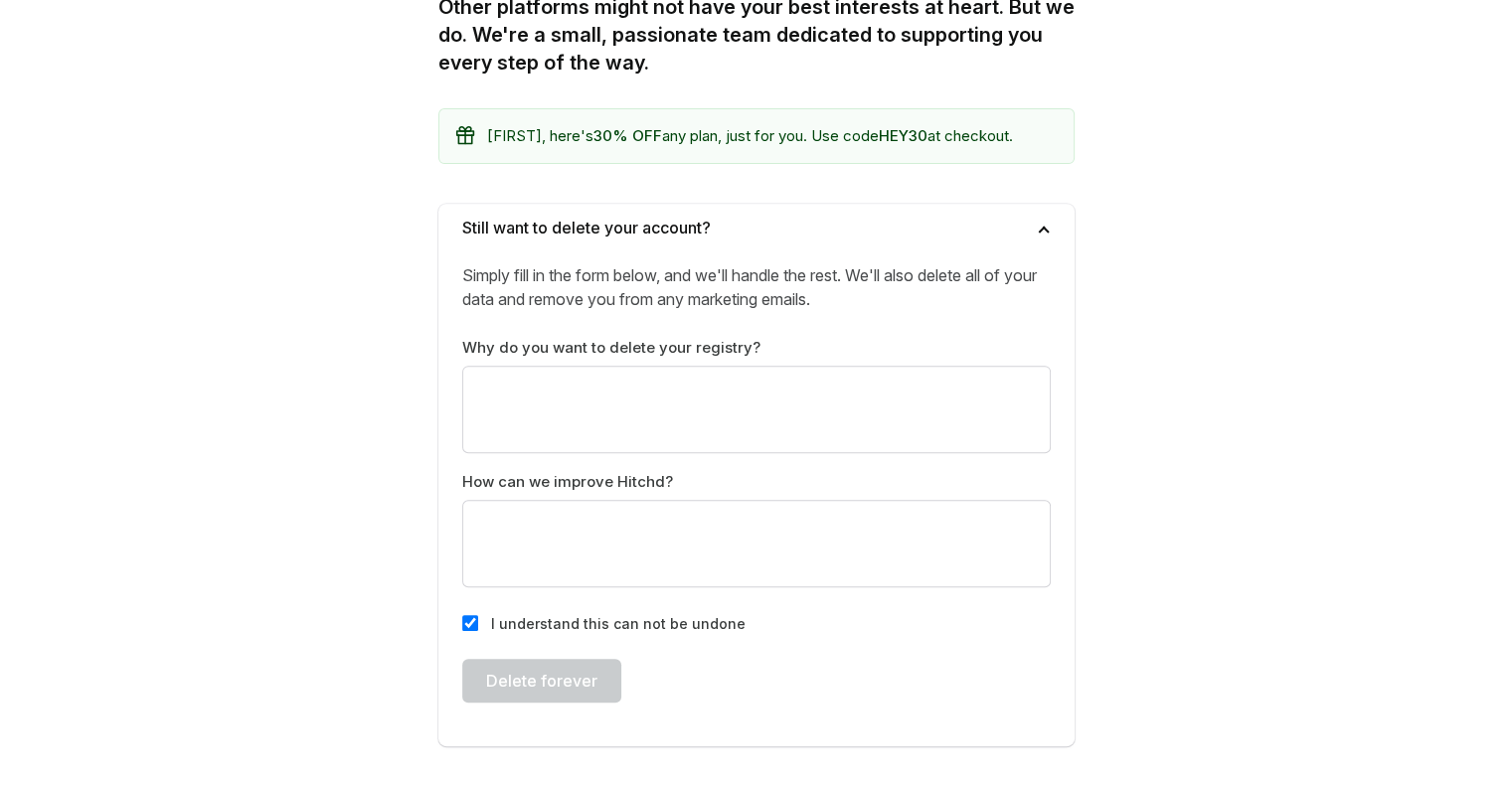 click on "Delete forever" at bounding box center (542, 681) 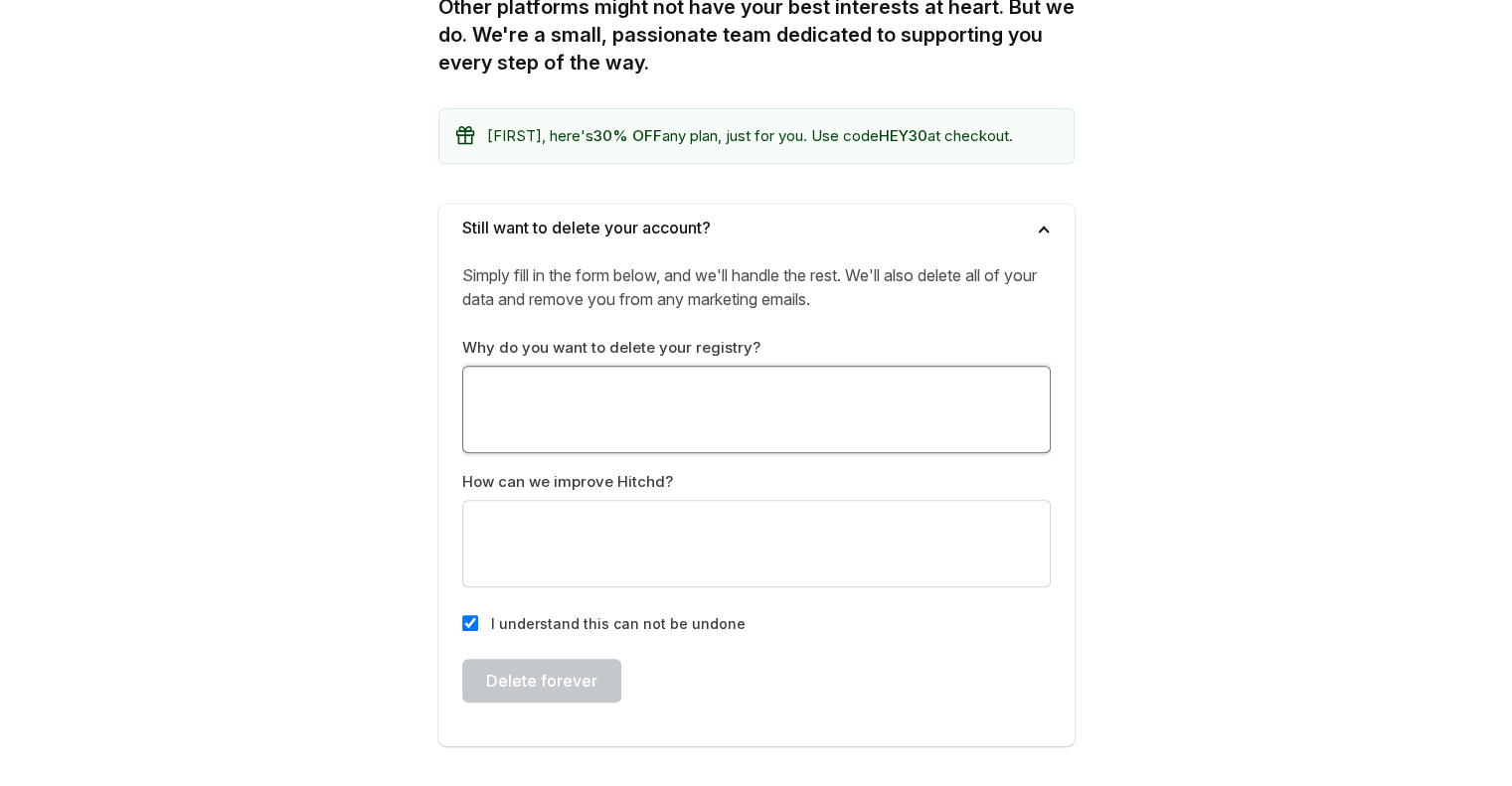 click at bounding box center [756, 409] 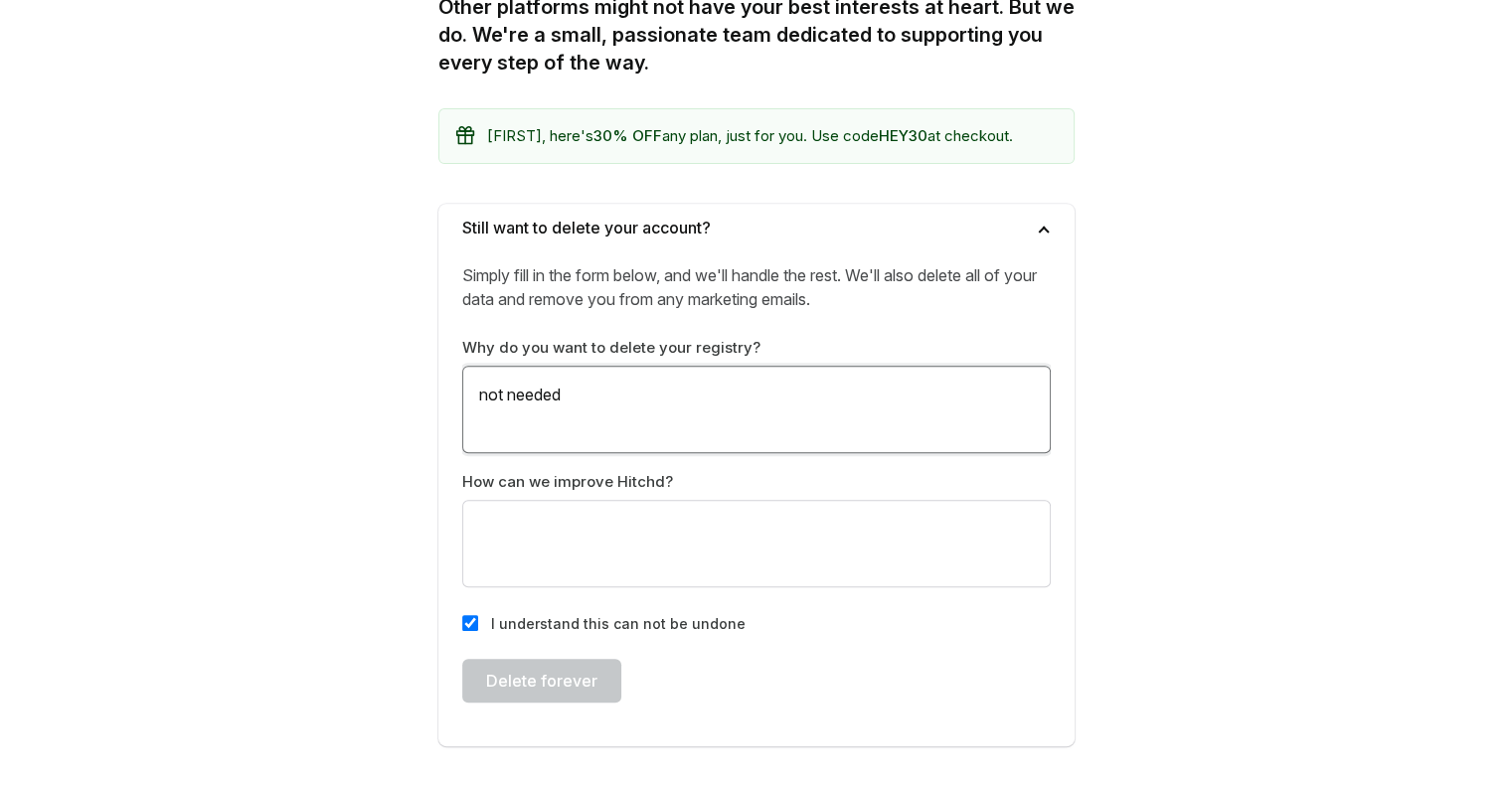 type on "not needed" 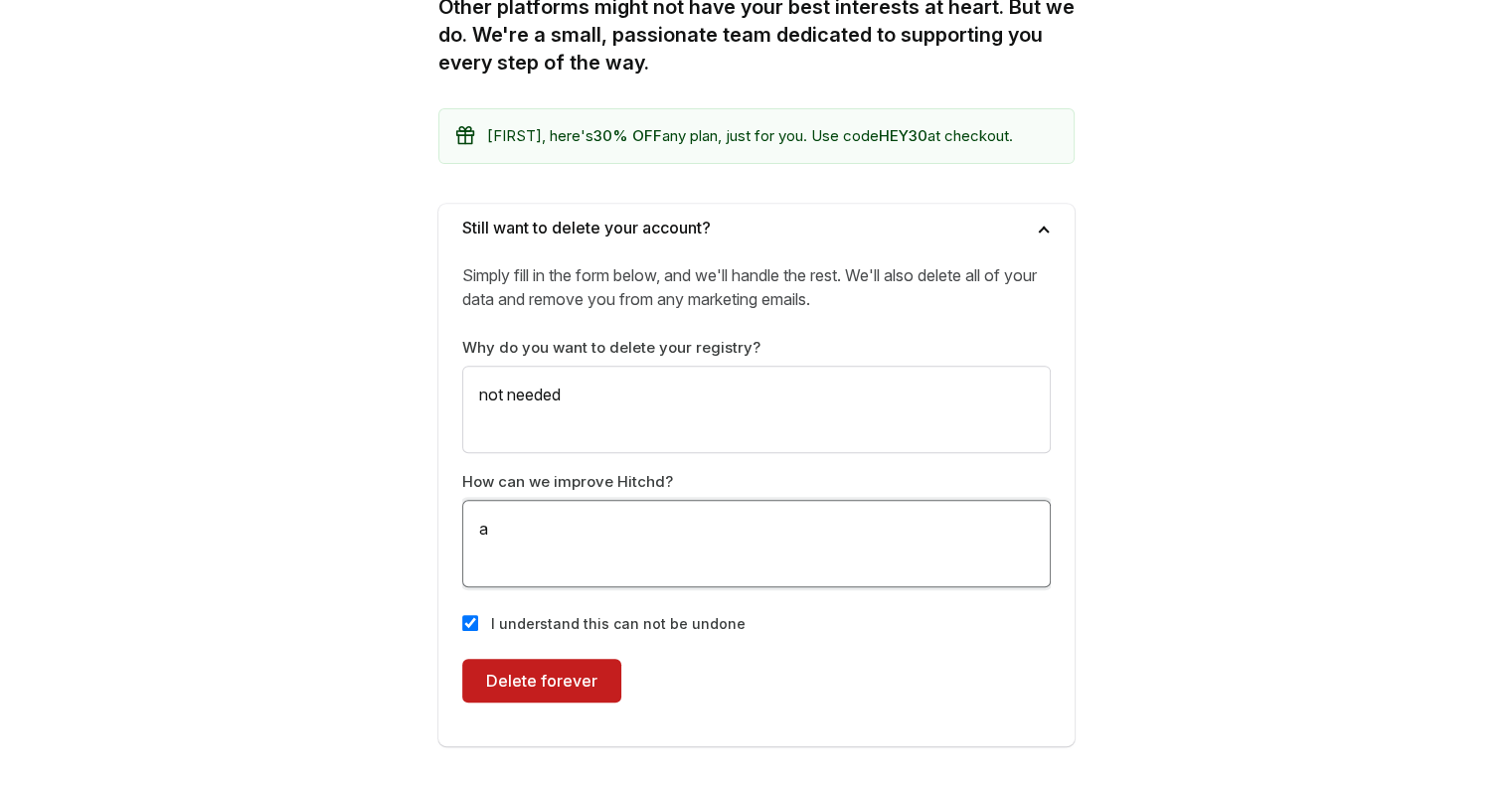 type on "a" 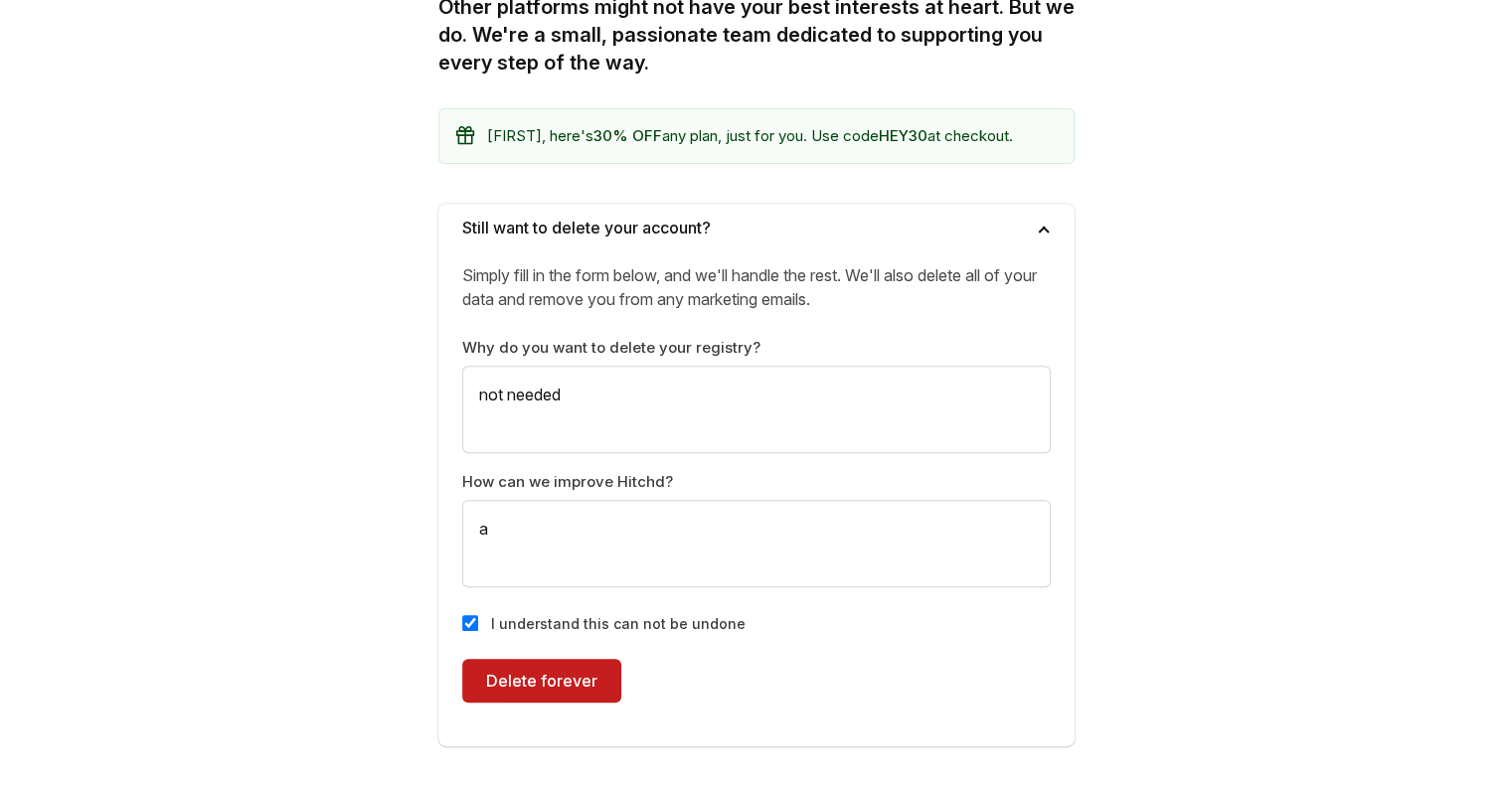 click on "Delete forever" at bounding box center [542, 681] 